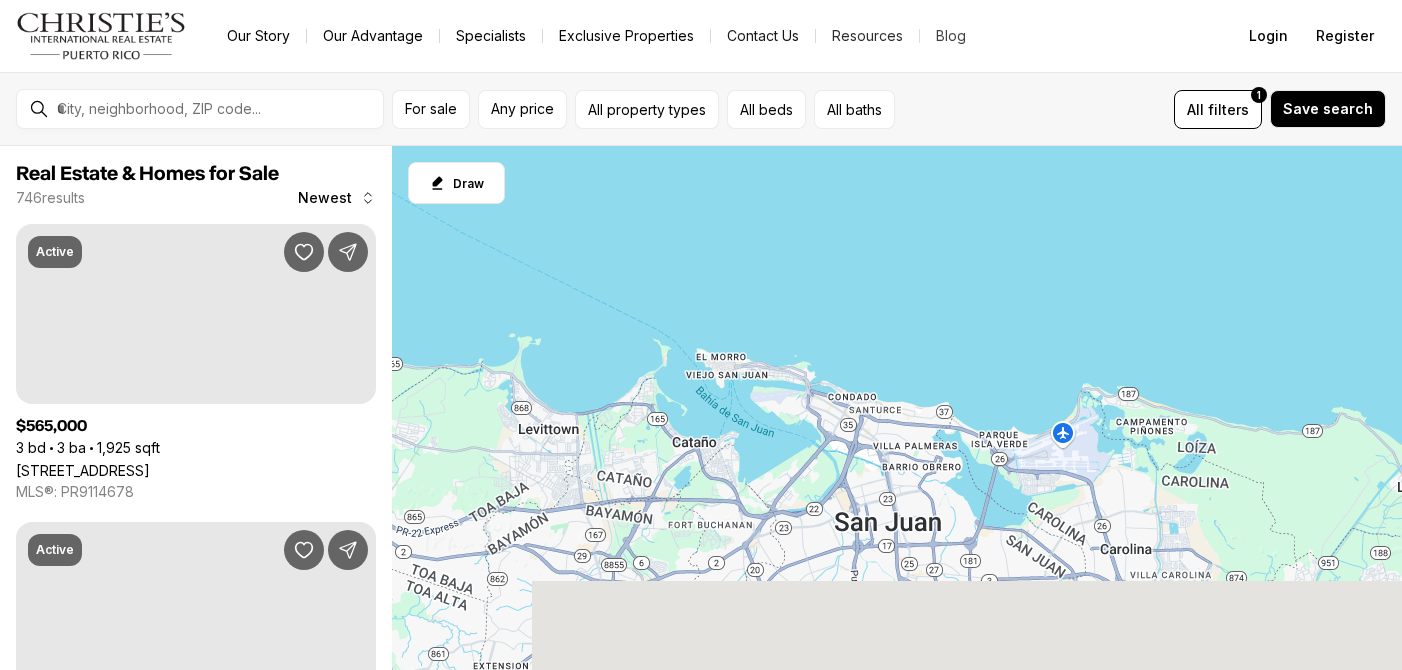 scroll, scrollTop: 0, scrollLeft: 0, axis: both 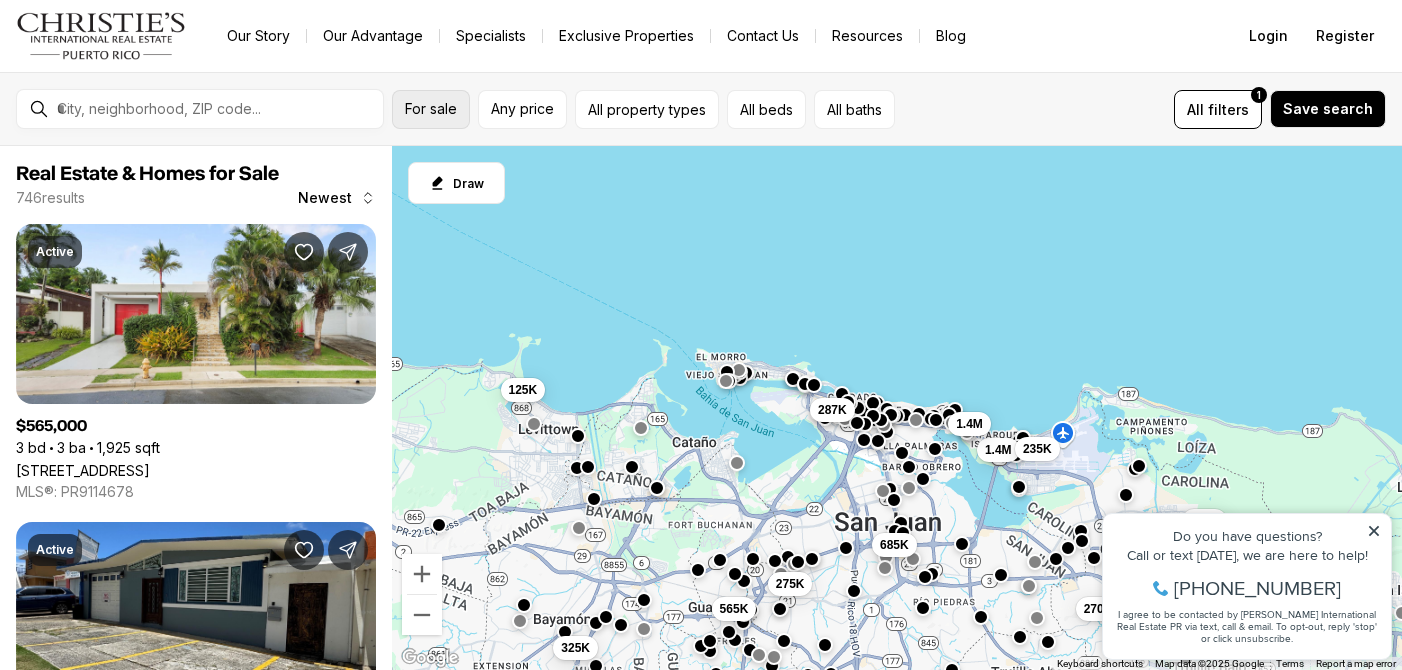click on "For sale" at bounding box center (431, 109) 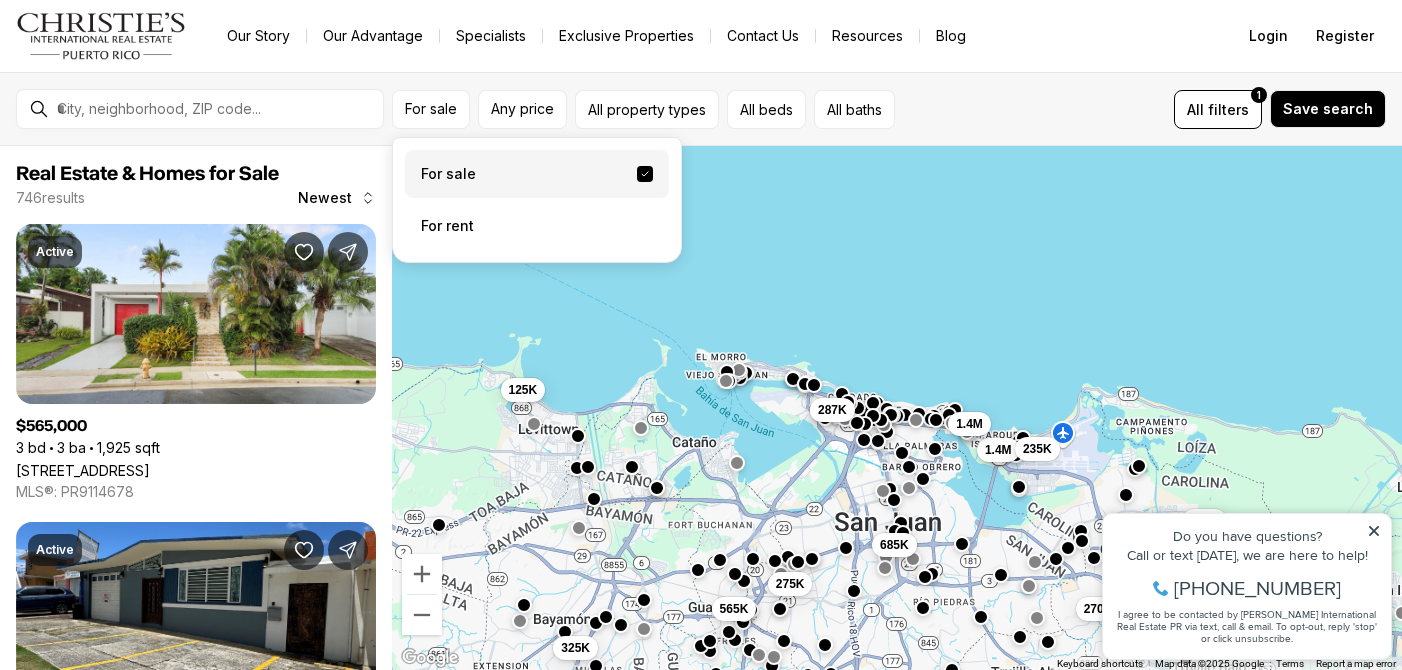 click on "For sale" at bounding box center [537, 174] 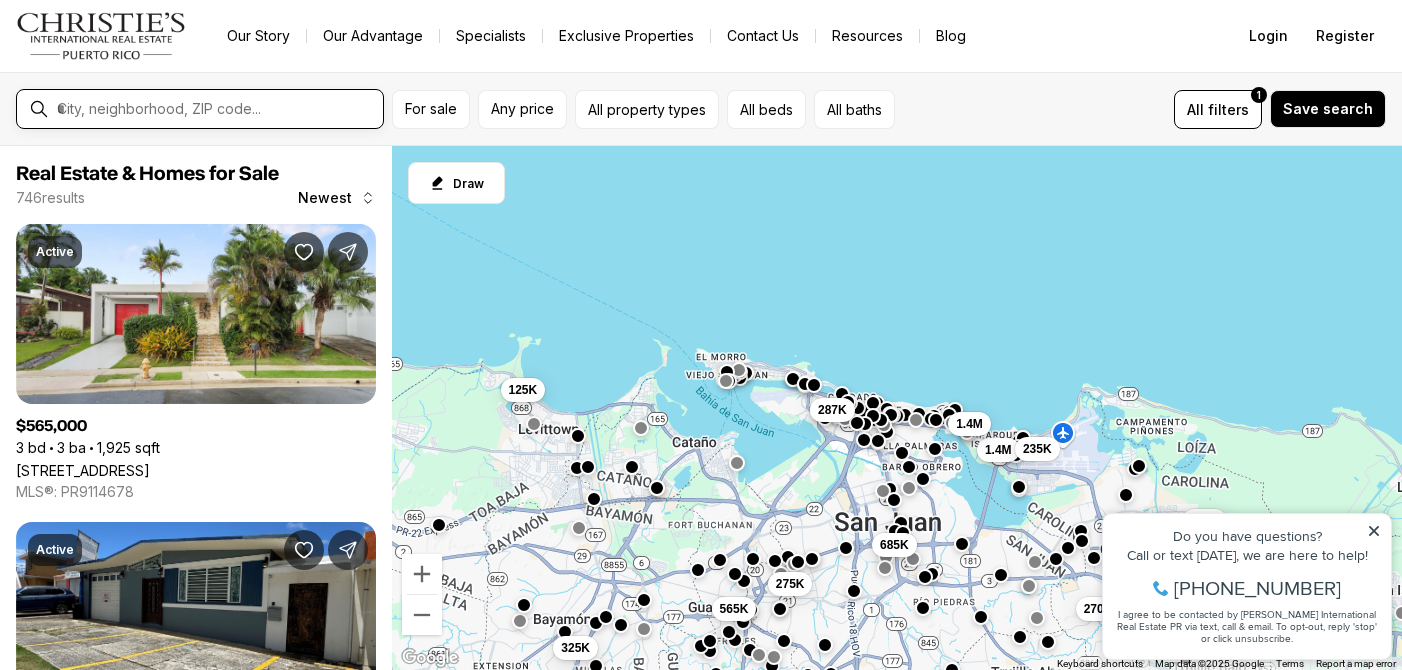 click at bounding box center (216, 109) 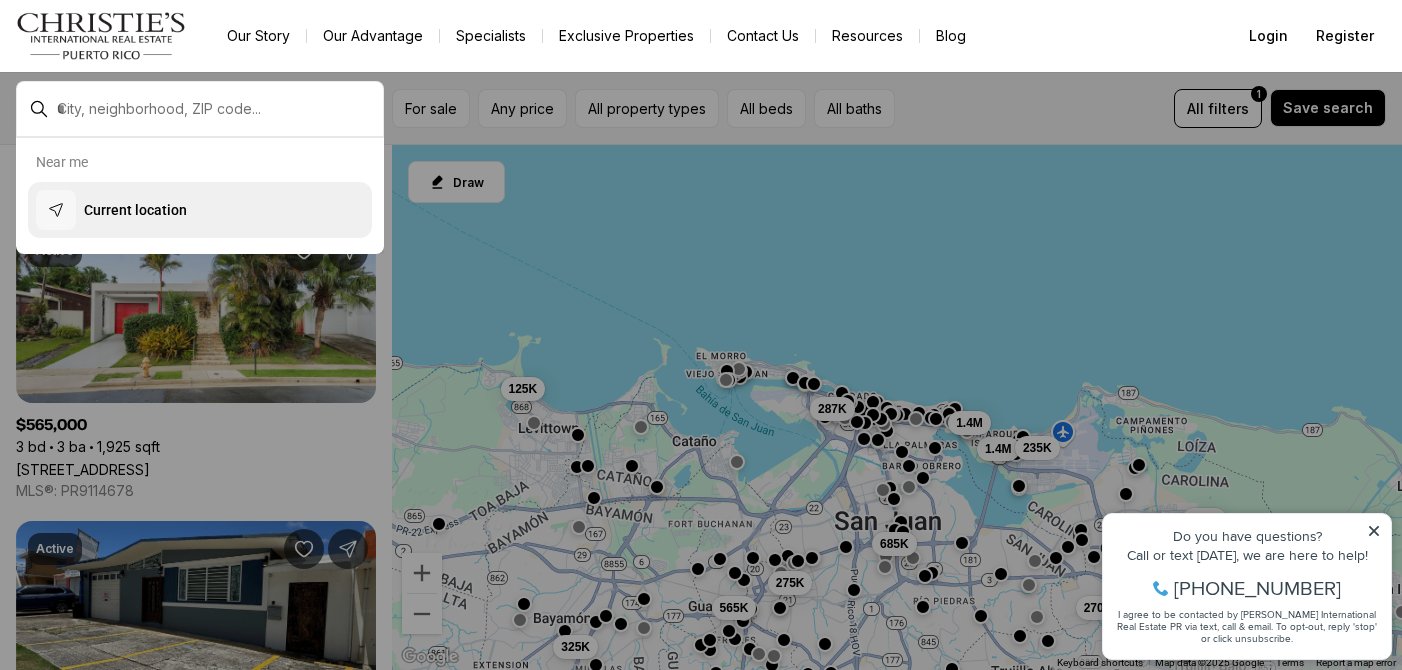 click on "Current location" at bounding box center (200, 210) 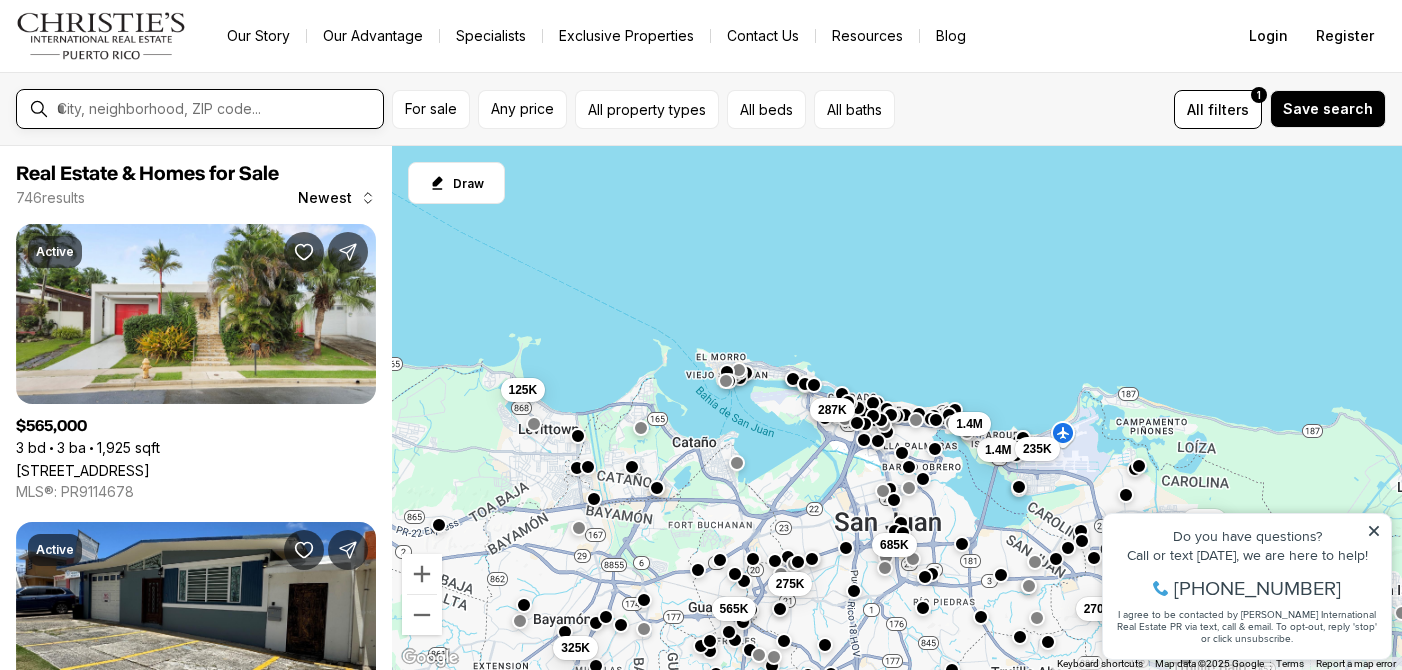 click at bounding box center [216, 109] 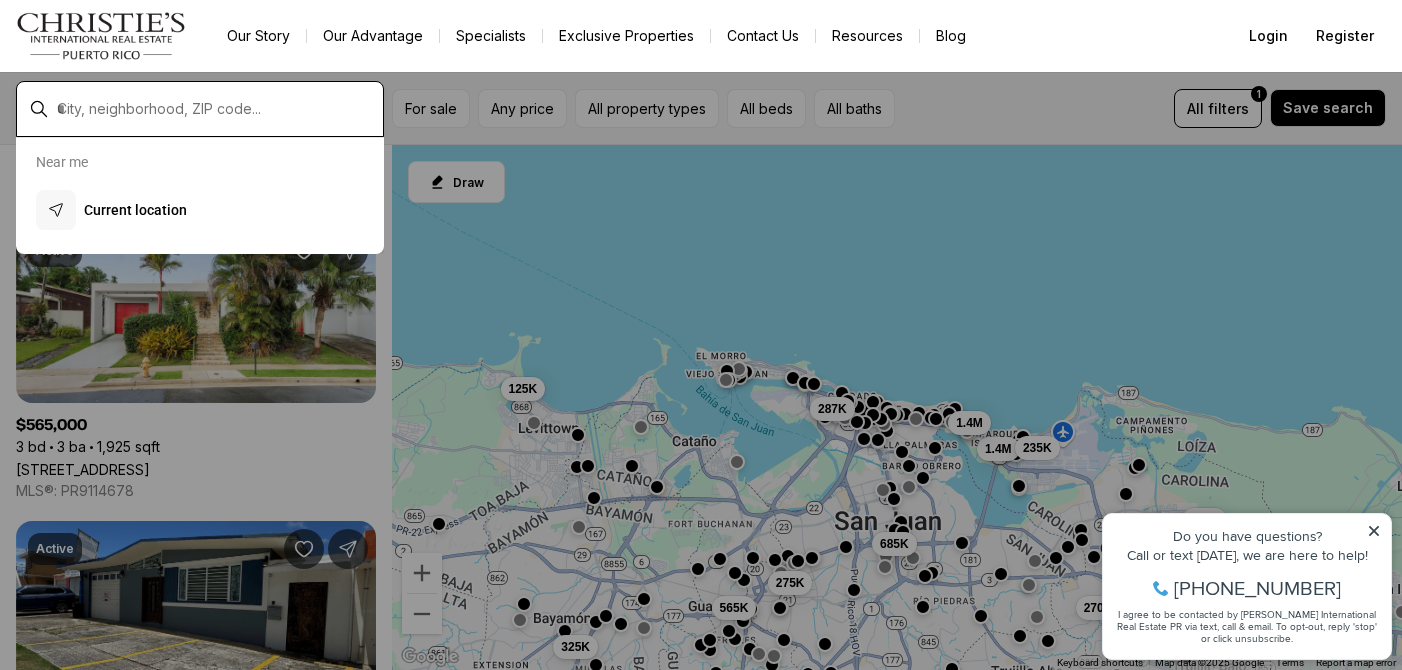 type on "*" 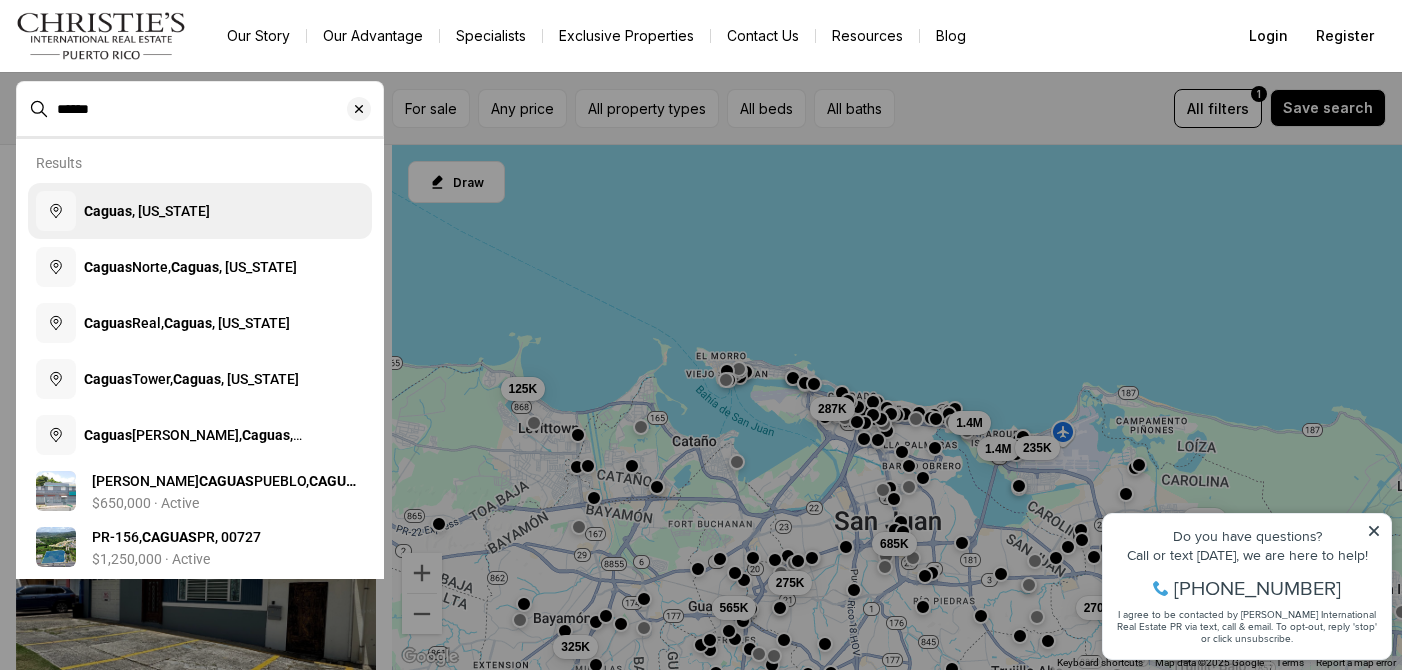 click on "[GEOGRAPHIC_DATA] , [US_STATE]" at bounding box center [147, 211] 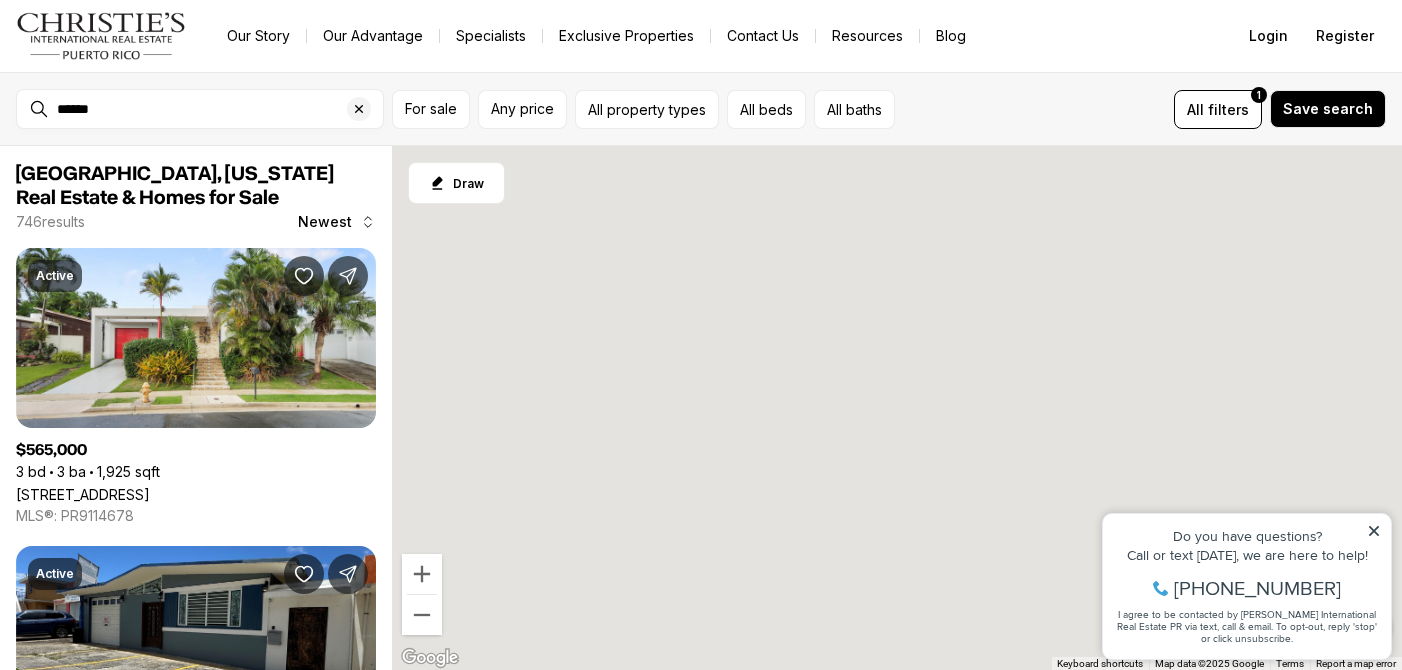 type on "**********" 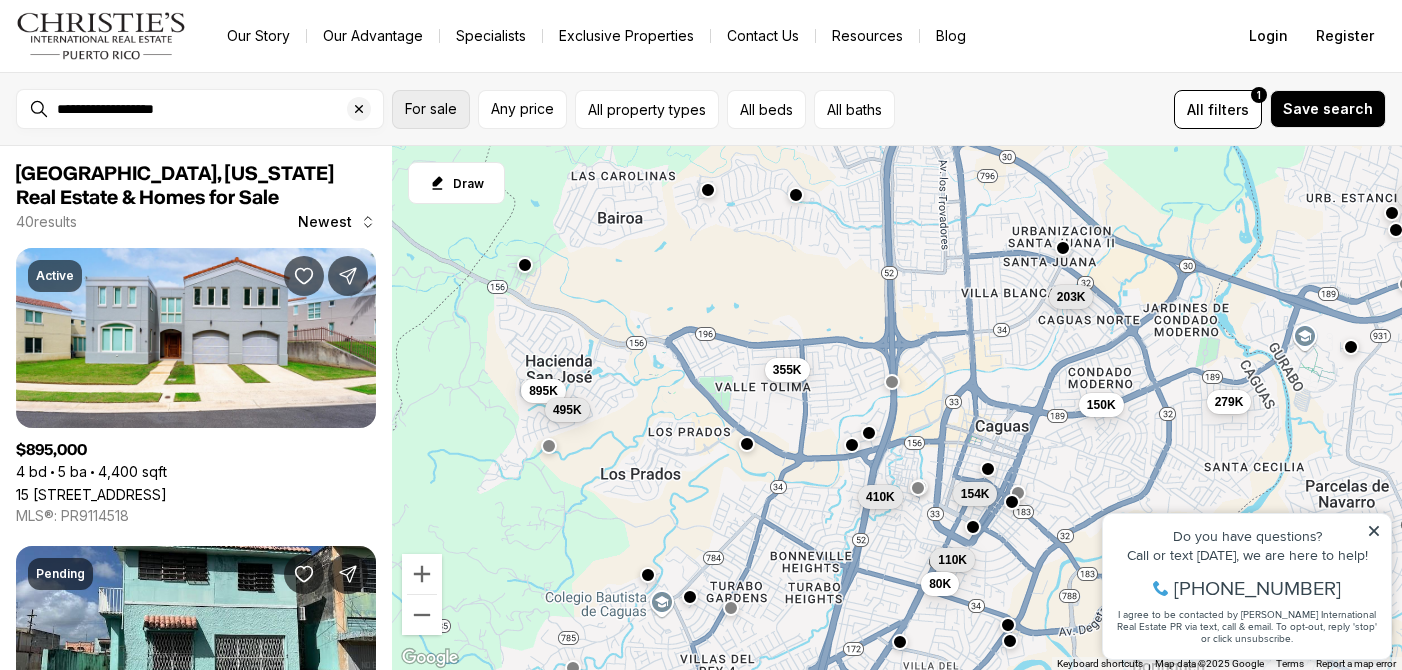 click on "For sale" at bounding box center [431, 109] 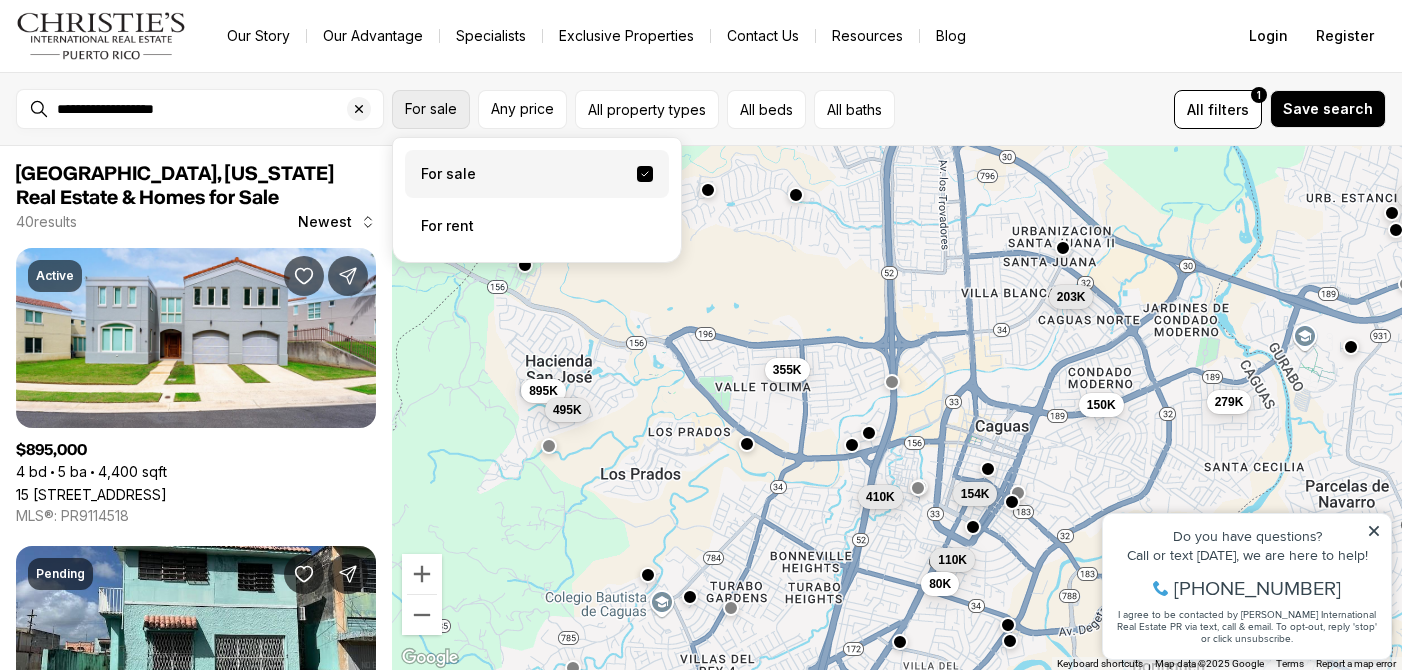click on "For sale" at bounding box center [431, 109] 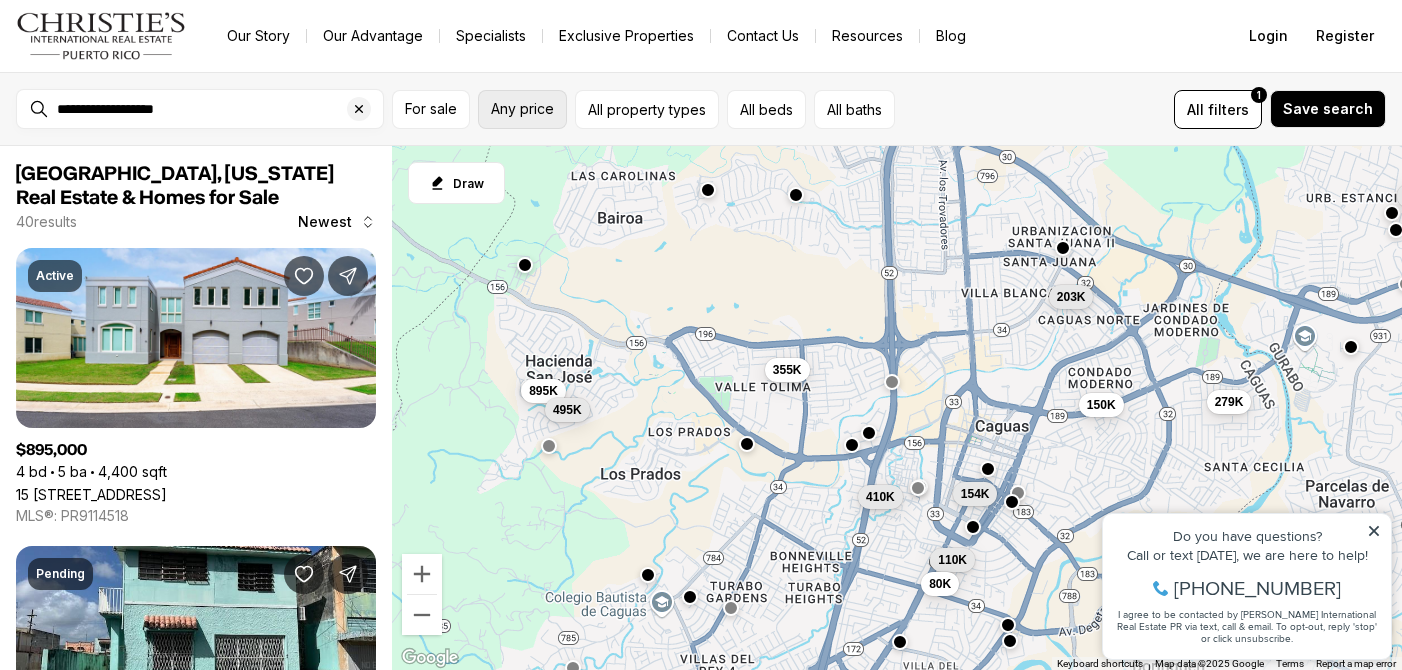 click on "Any price" at bounding box center [522, 109] 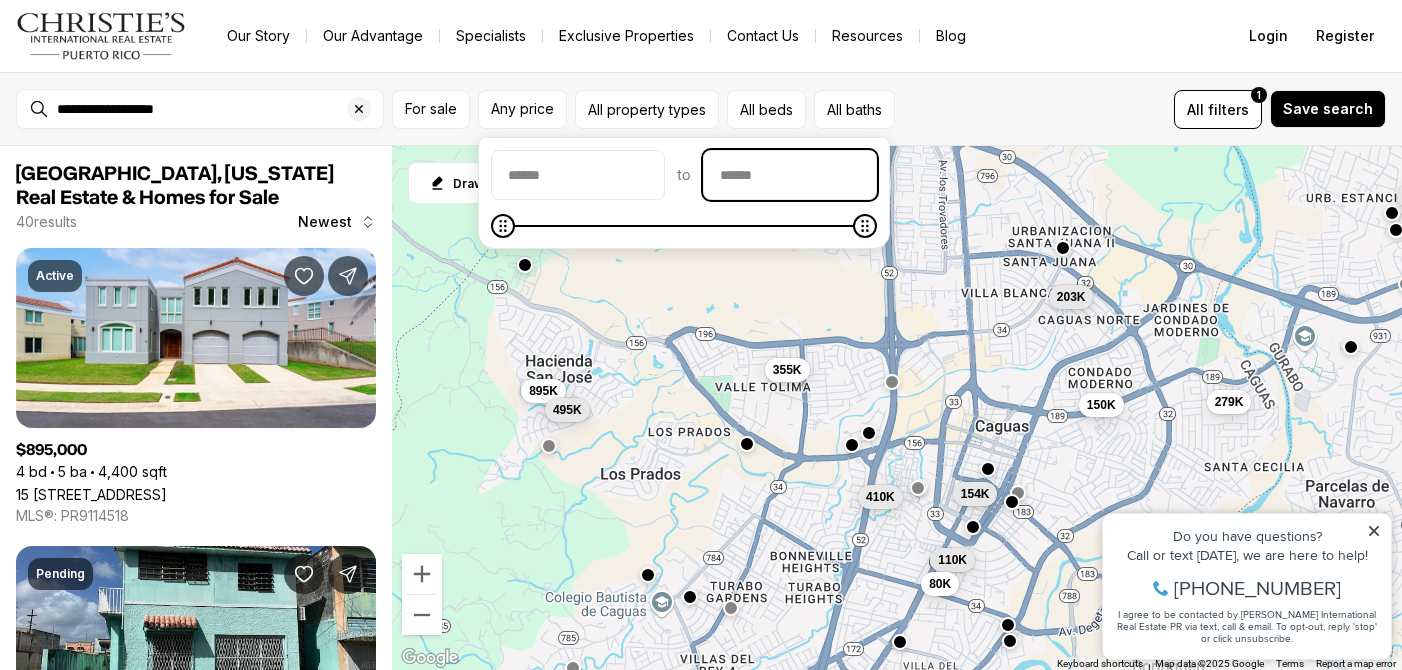 click at bounding box center (790, 175) 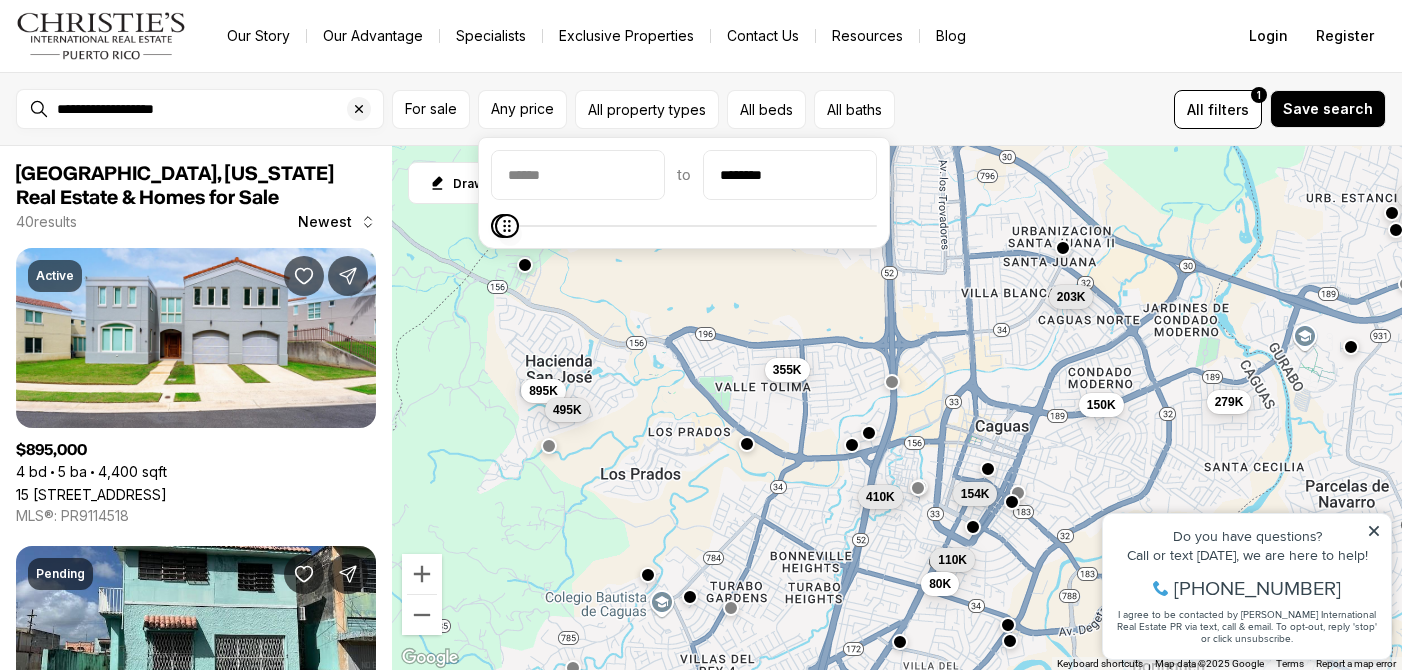 type on "********" 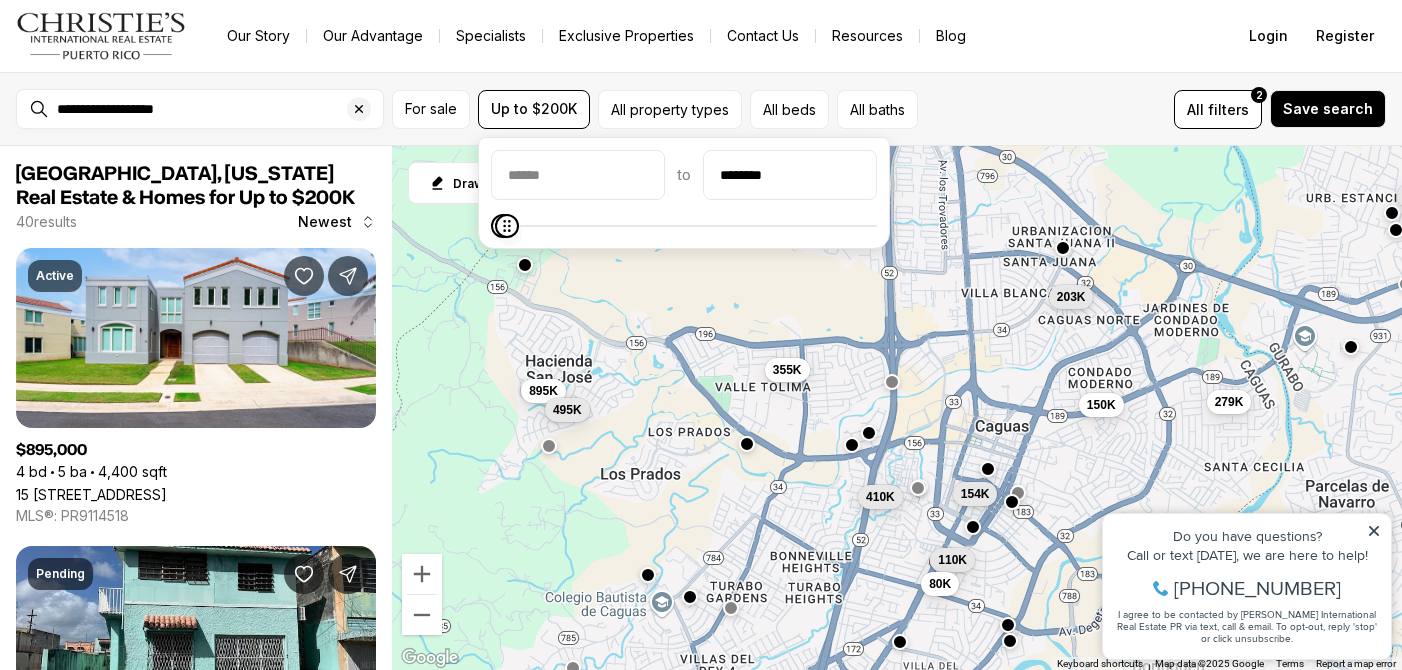 click 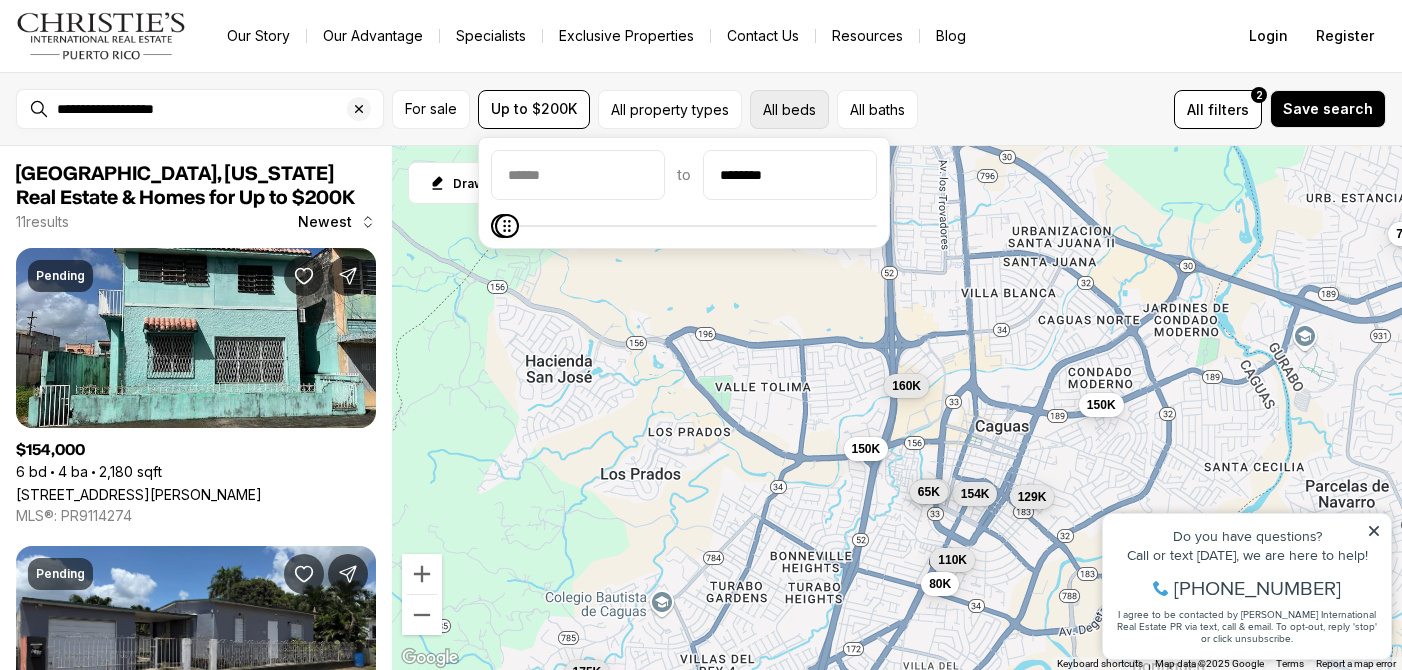 click on "All beds" at bounding box center [789, 109] 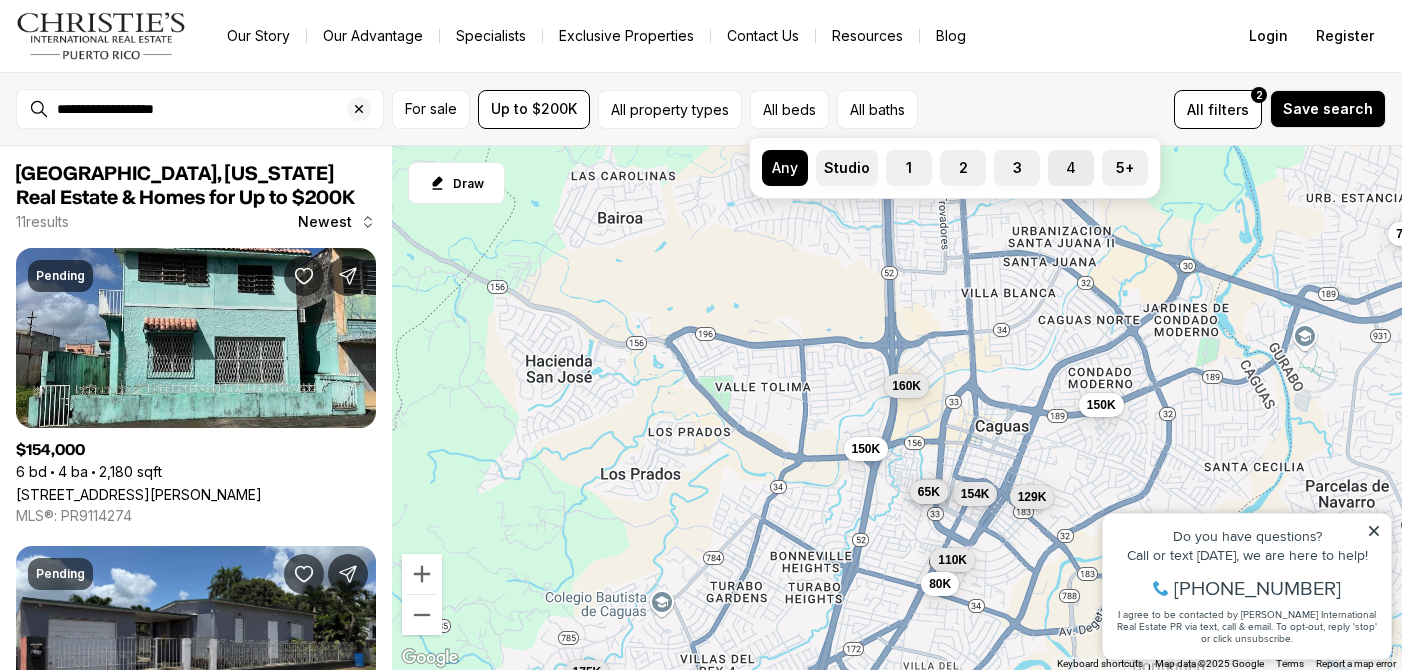 click on "4" at bounding box center [1071, 168] 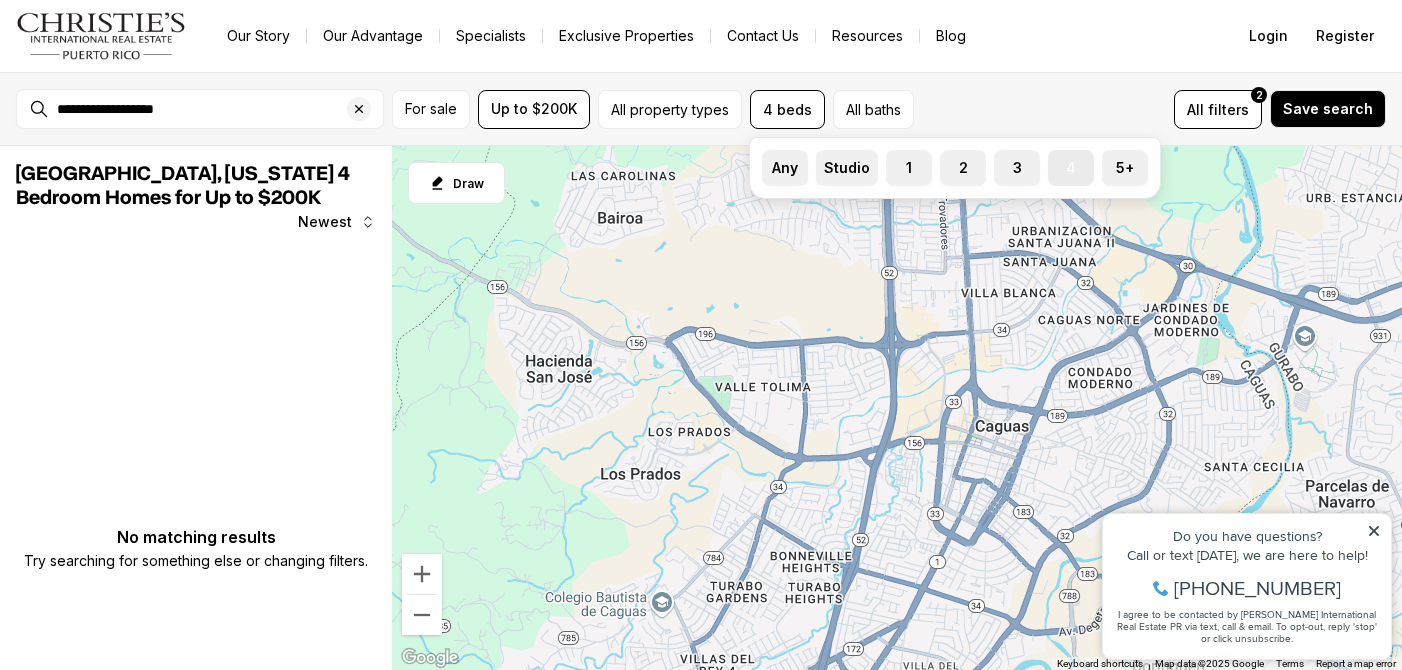 click on "4" at bounding box center (1071, 168) 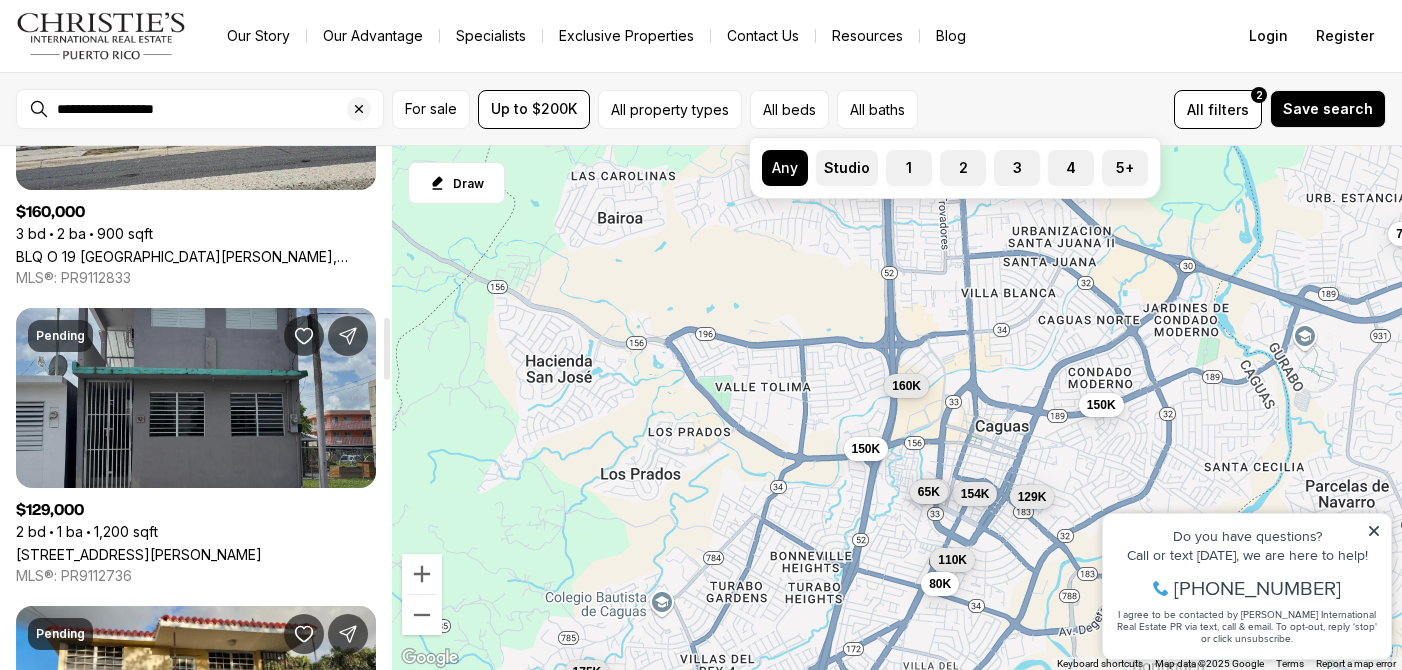 scroll, scrollTop: 0, scrollLeft: 0, axis: both 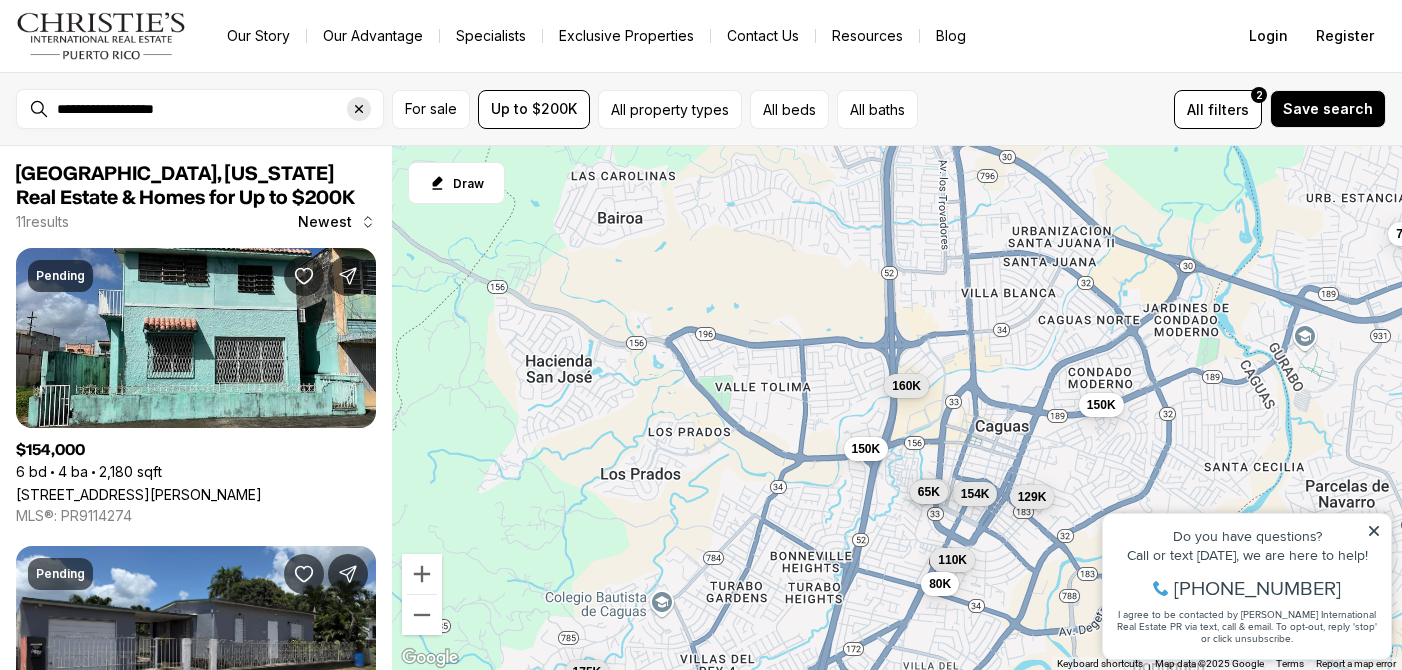 click at bounding box center [359, 109] 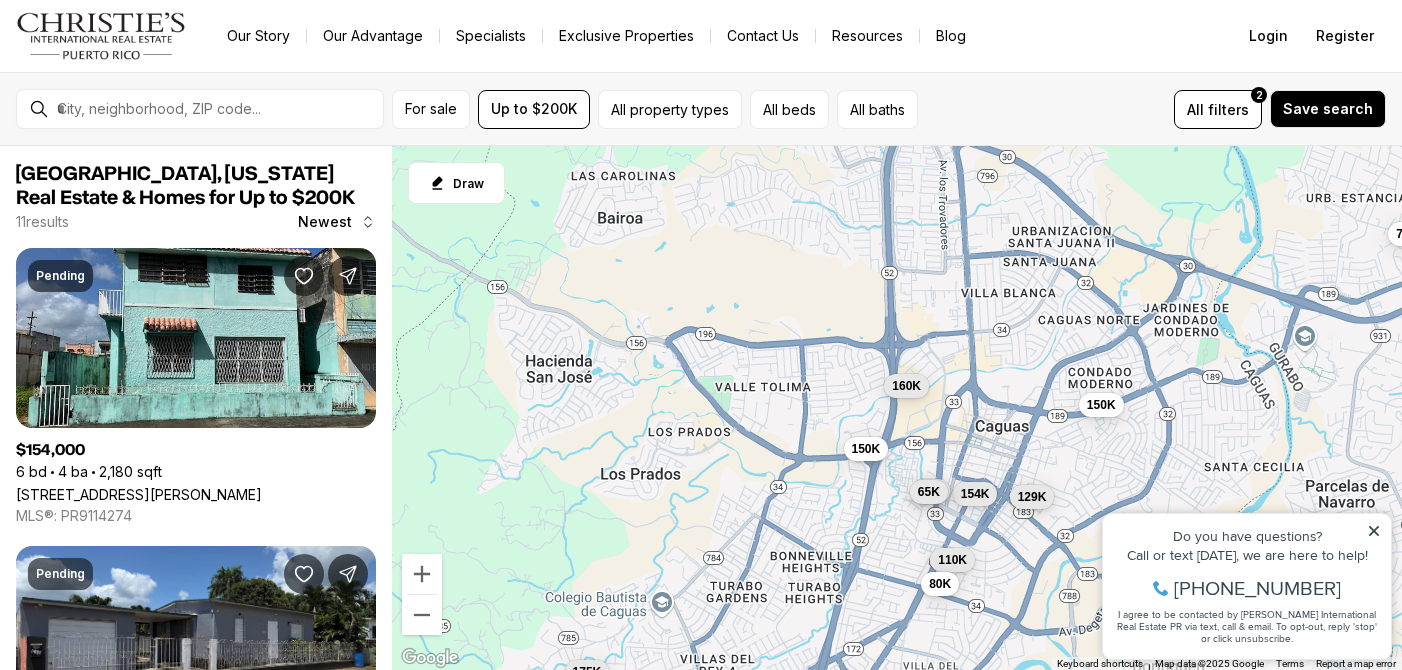 click at bounding box center (216, 109) 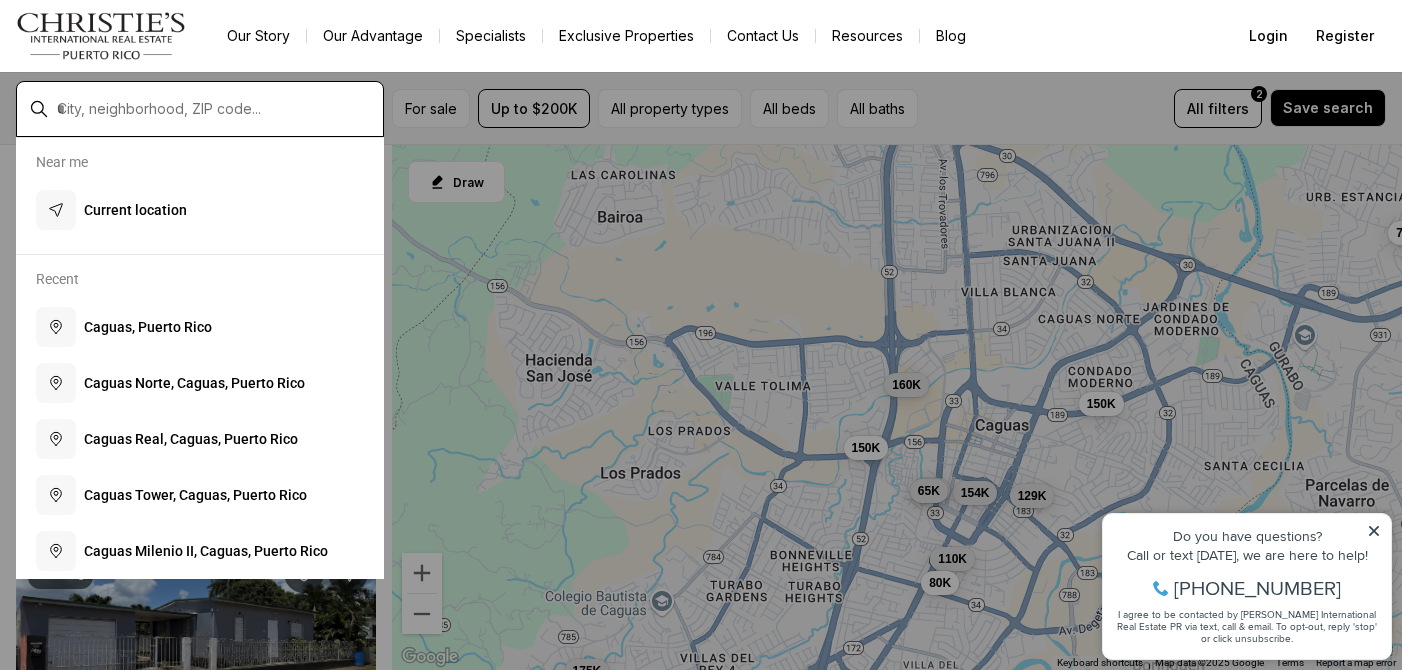 click at bounding box center [216, 109] 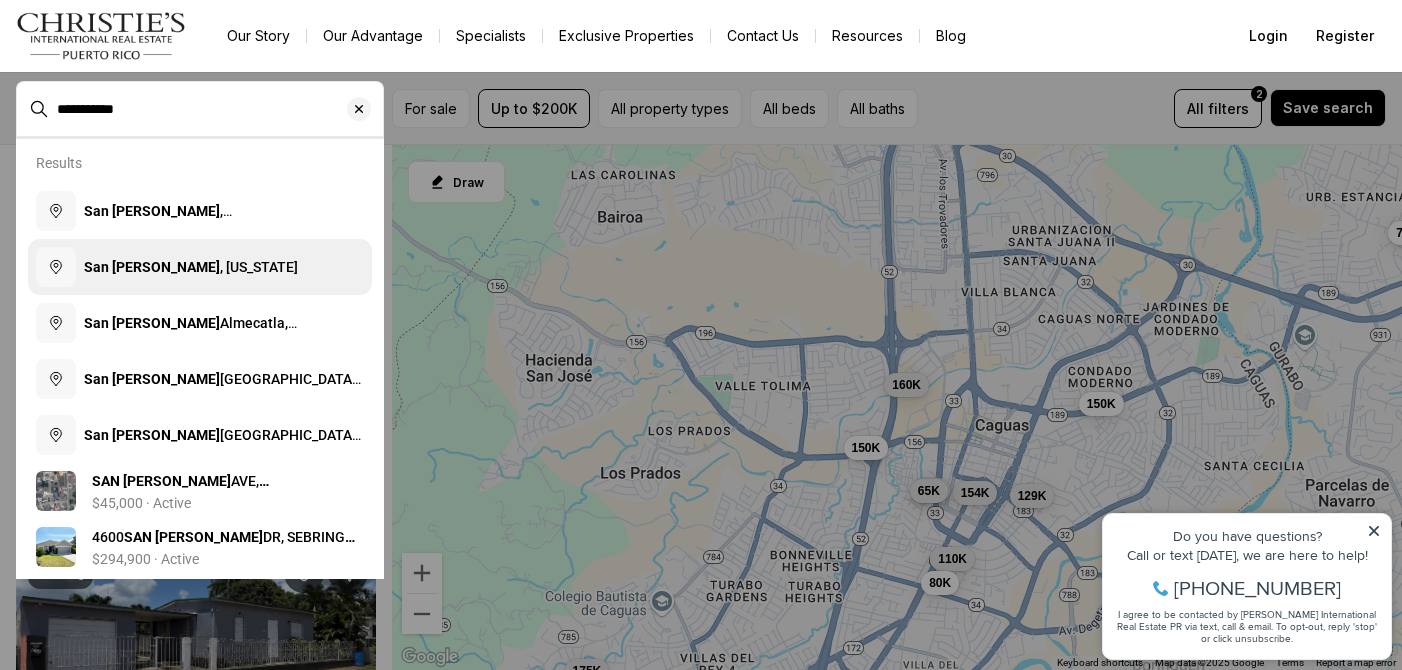 click on "[GEOGRAPHIC_DATA][PERSON_NAME] , [US_STATE]" at bounding box center (191, 267) 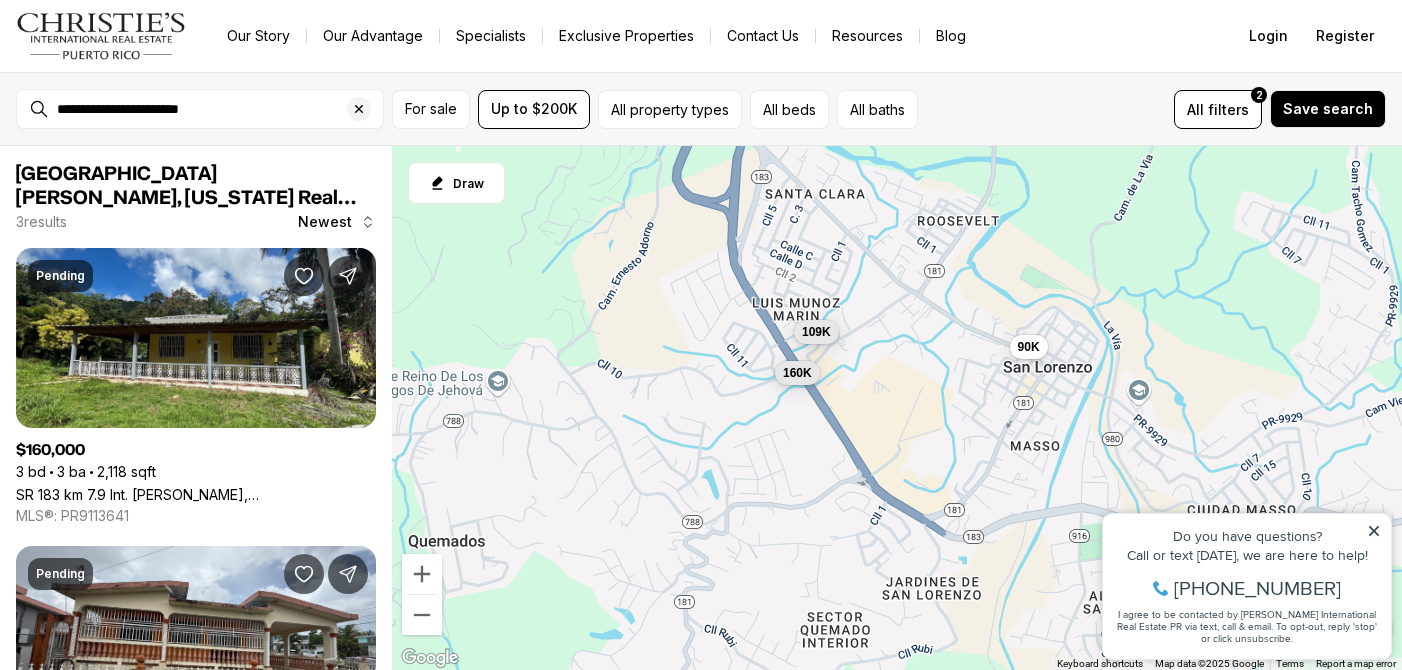click 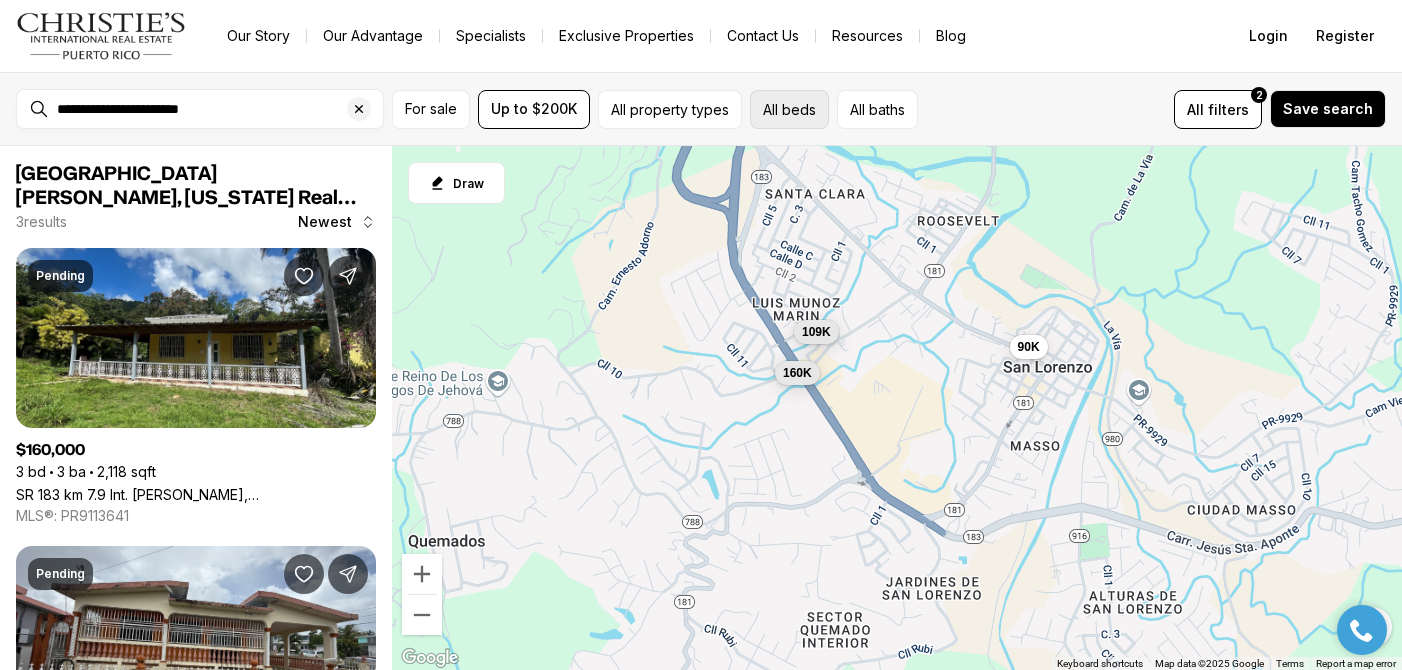 click on "All beds" at bounding box center (789, 109) 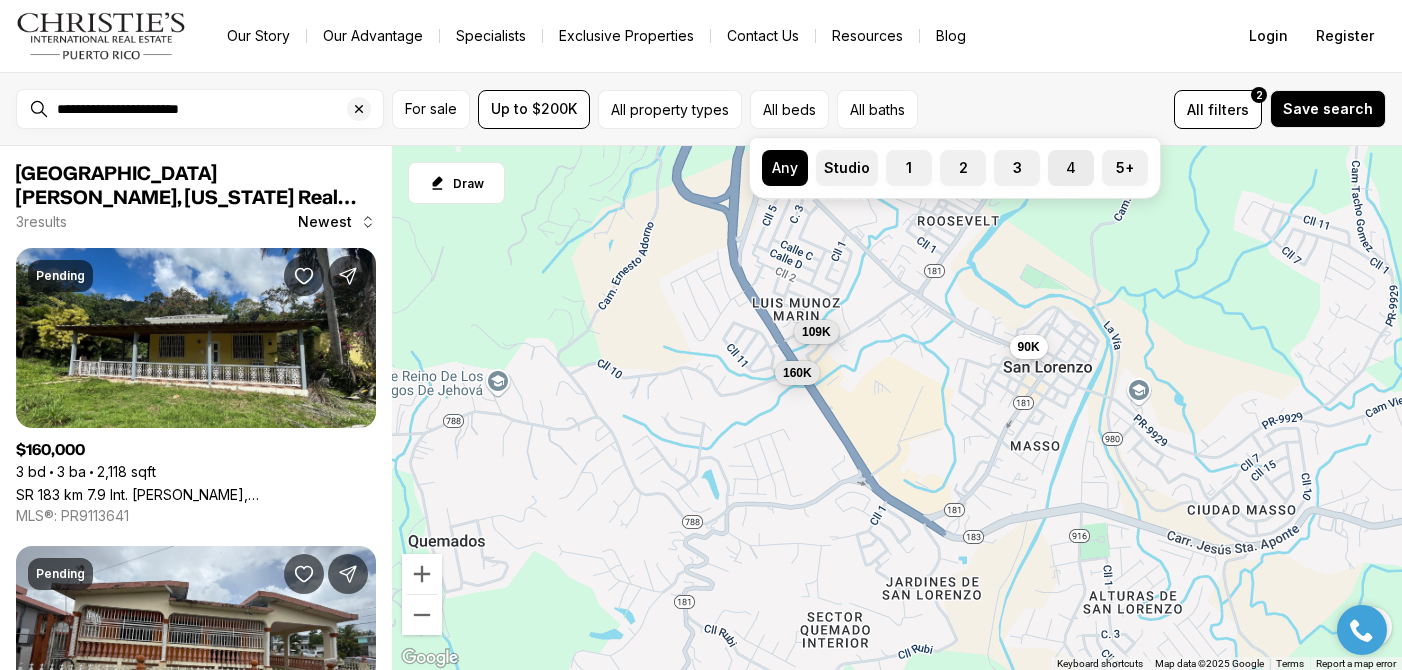 click on "4" at bounding box center (1071, 168) 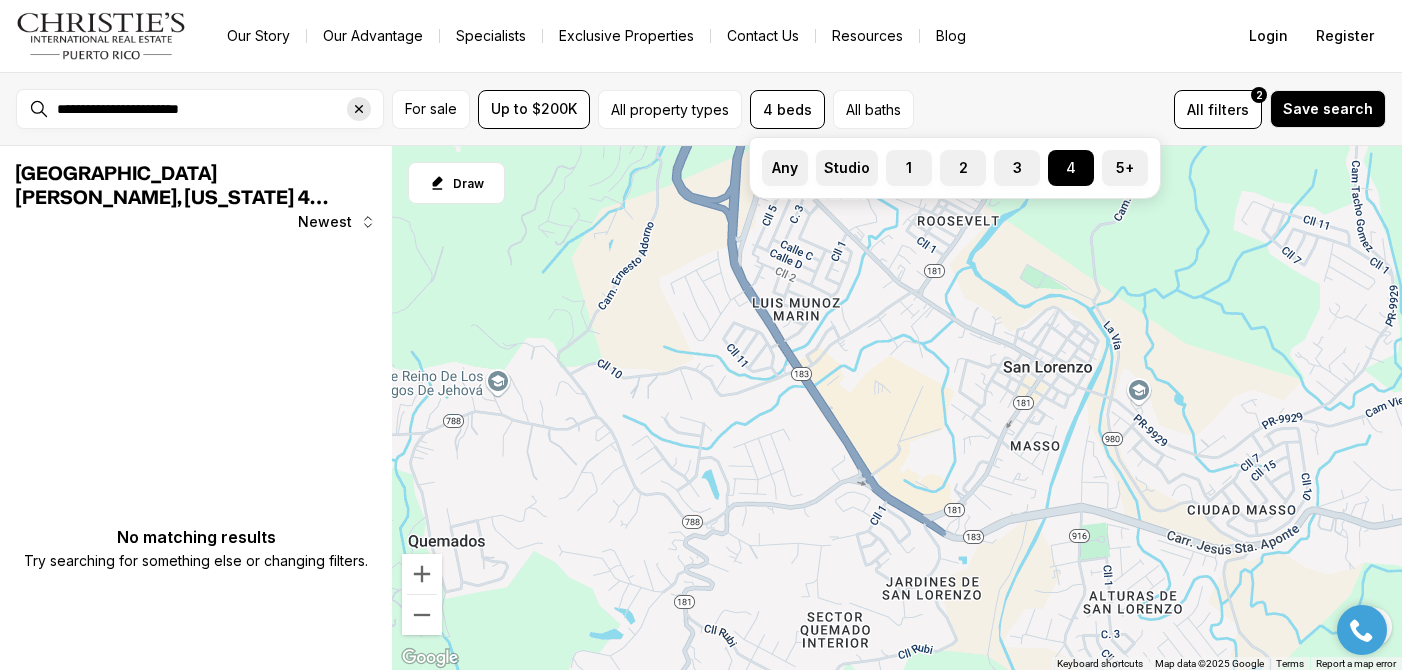 click at bounding box center (359, 109) 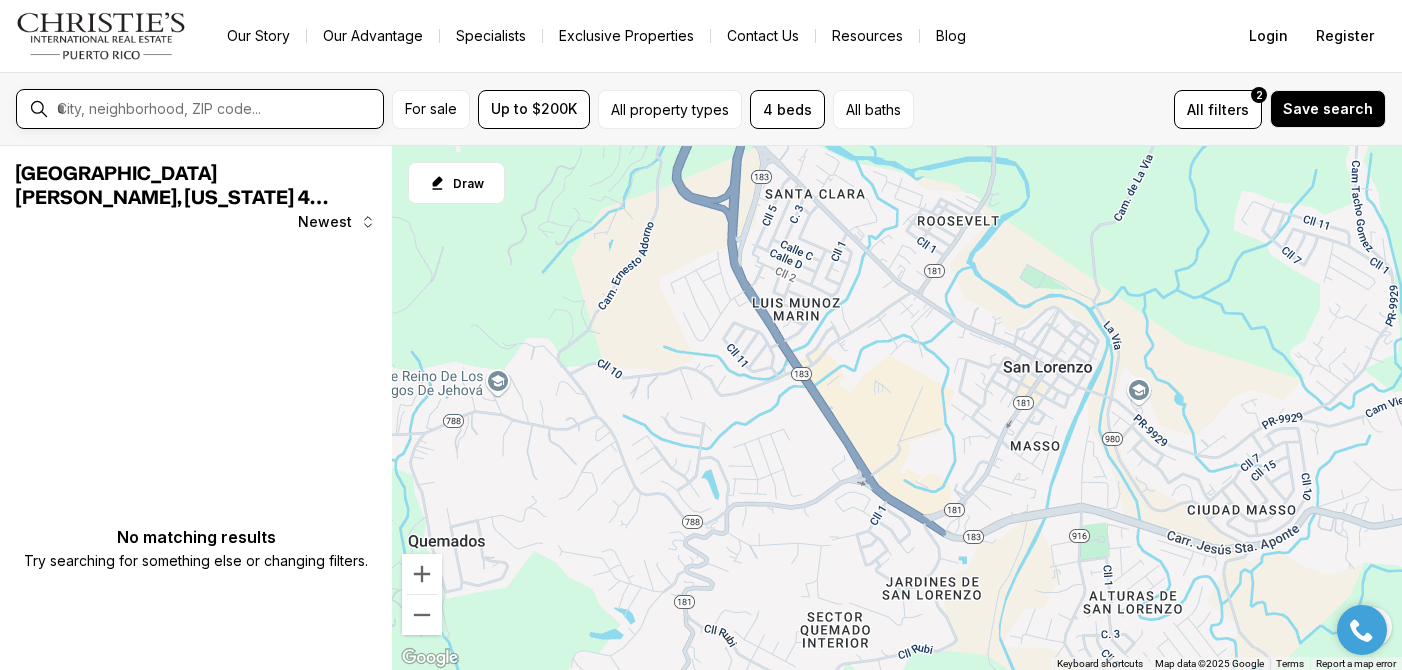 click at bounding box center (216, 109) 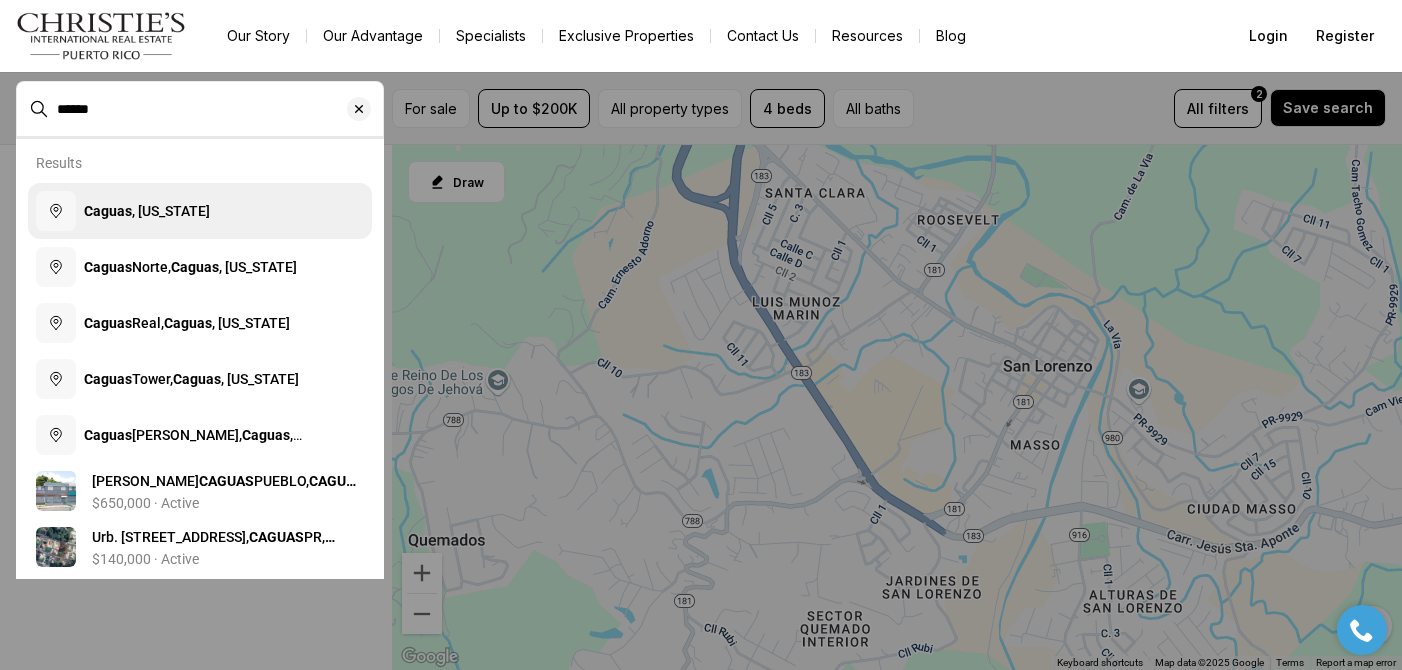 click on "[GEOGRAPHIC_DATA] , [US_STATE]" at bounding box center (200, 211) 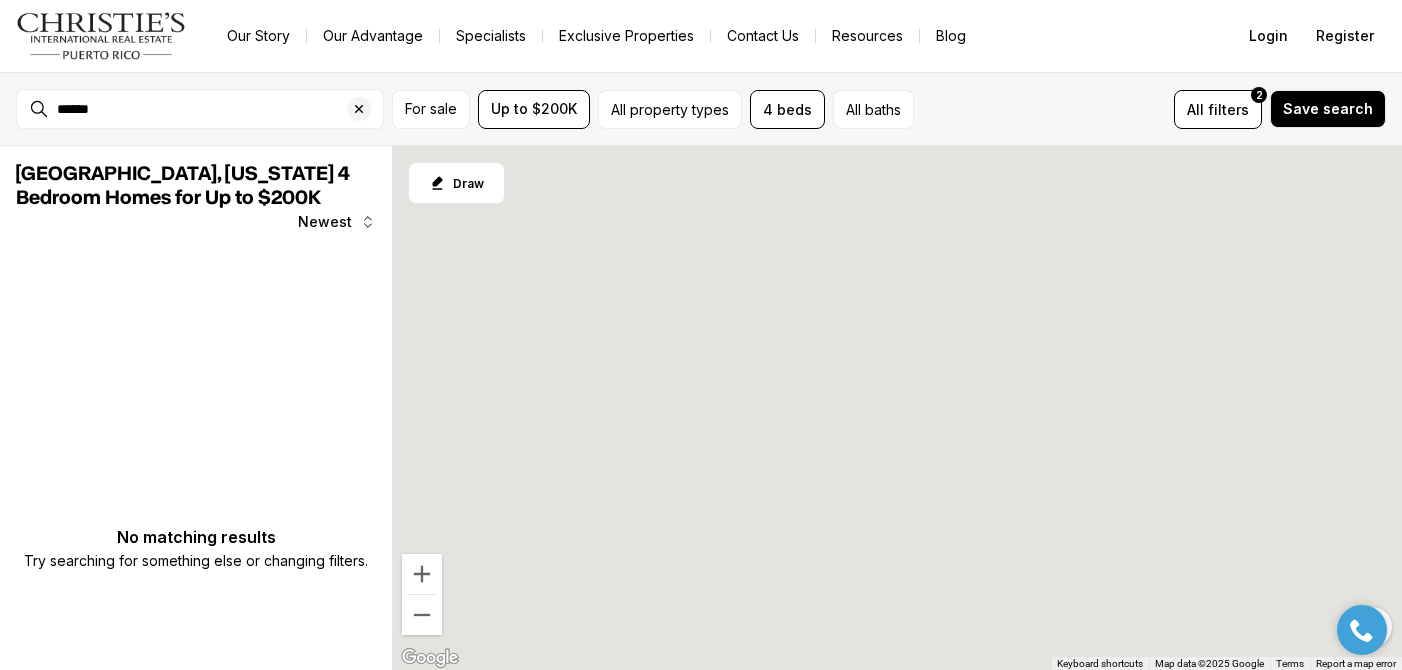 type on "**********" 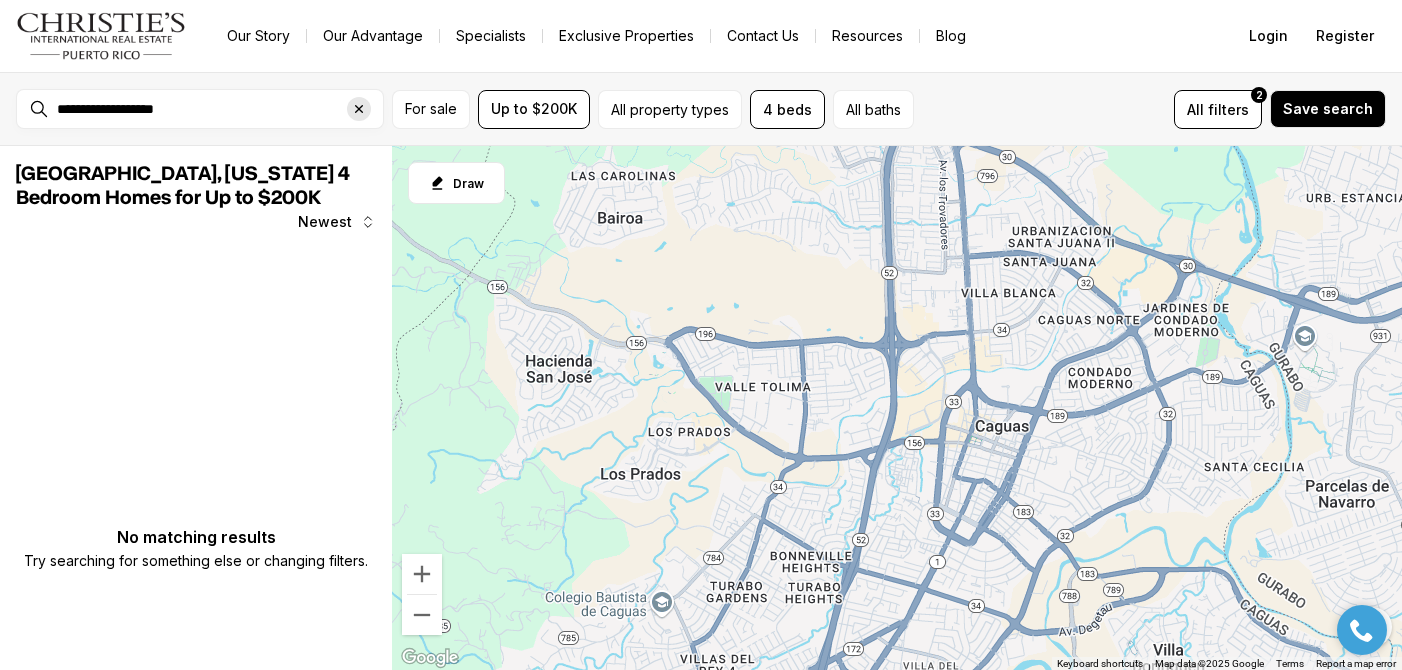 click 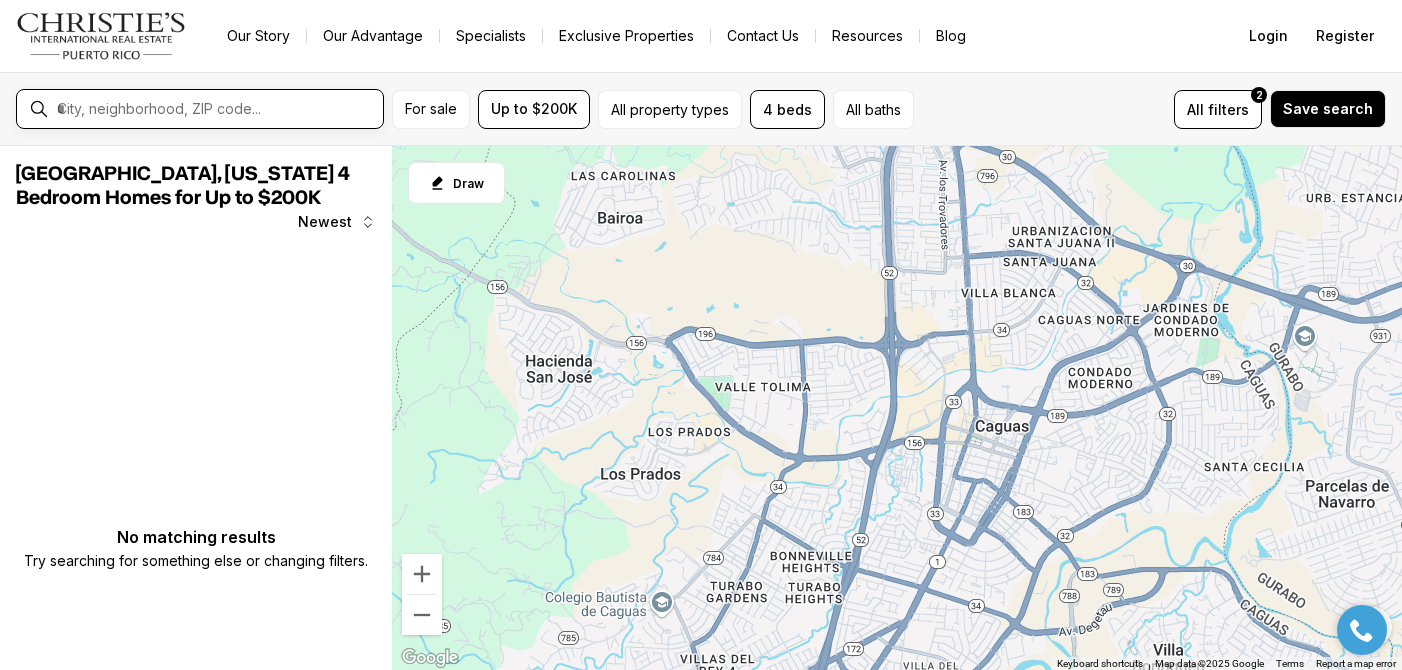click at bounding box center [216, 109] 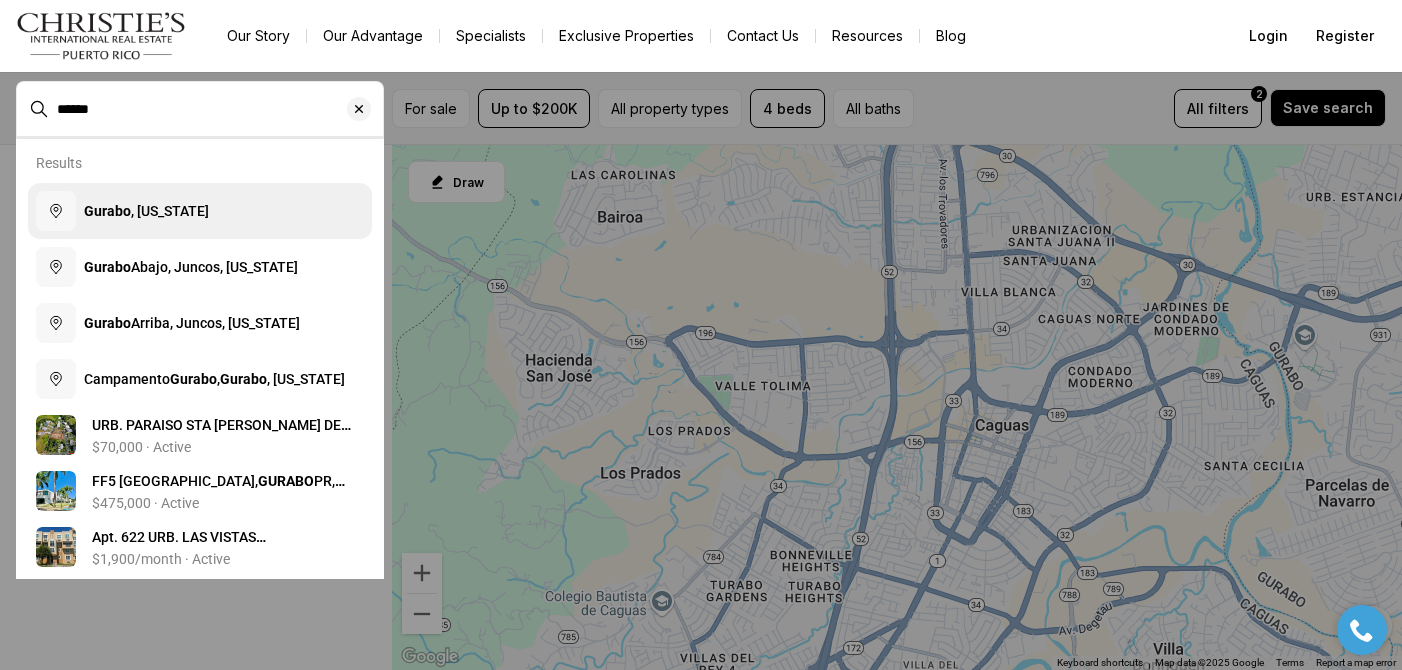 click on "Gurabo , [US_STATE]" at bounding box center [200, 211] 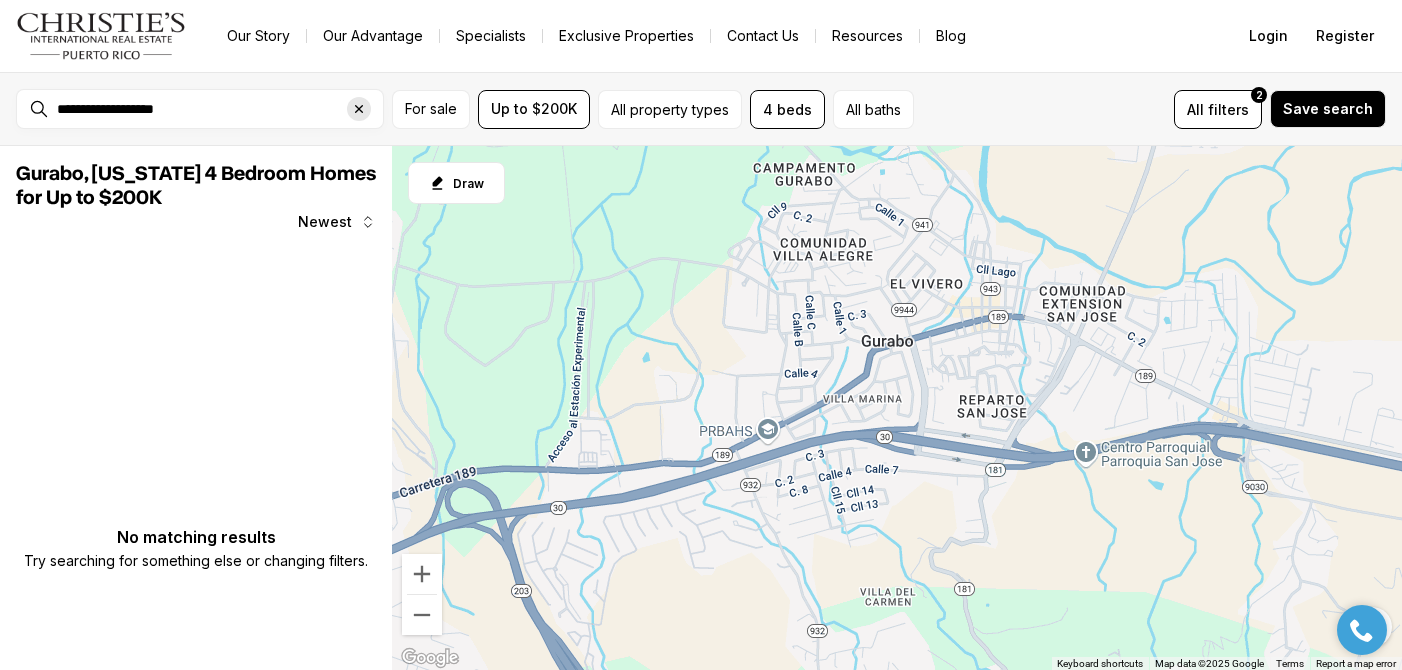 click 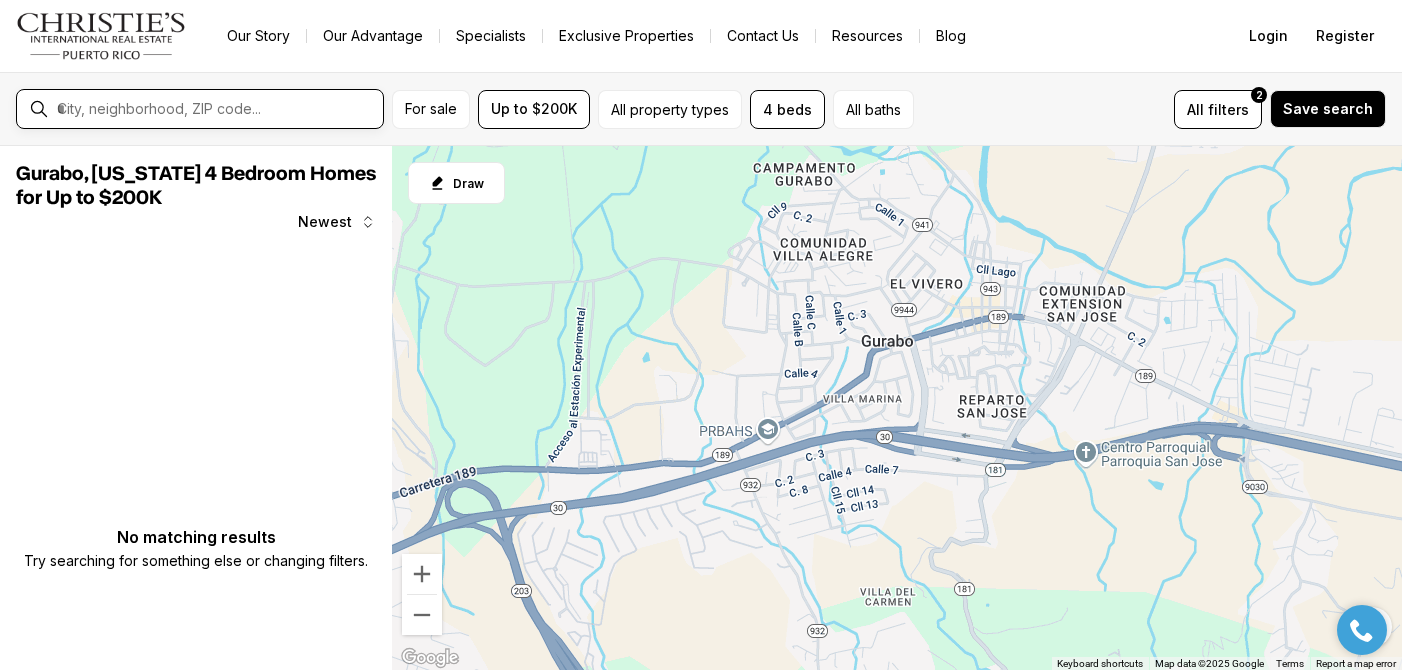 click at bounding box center [216, 109] 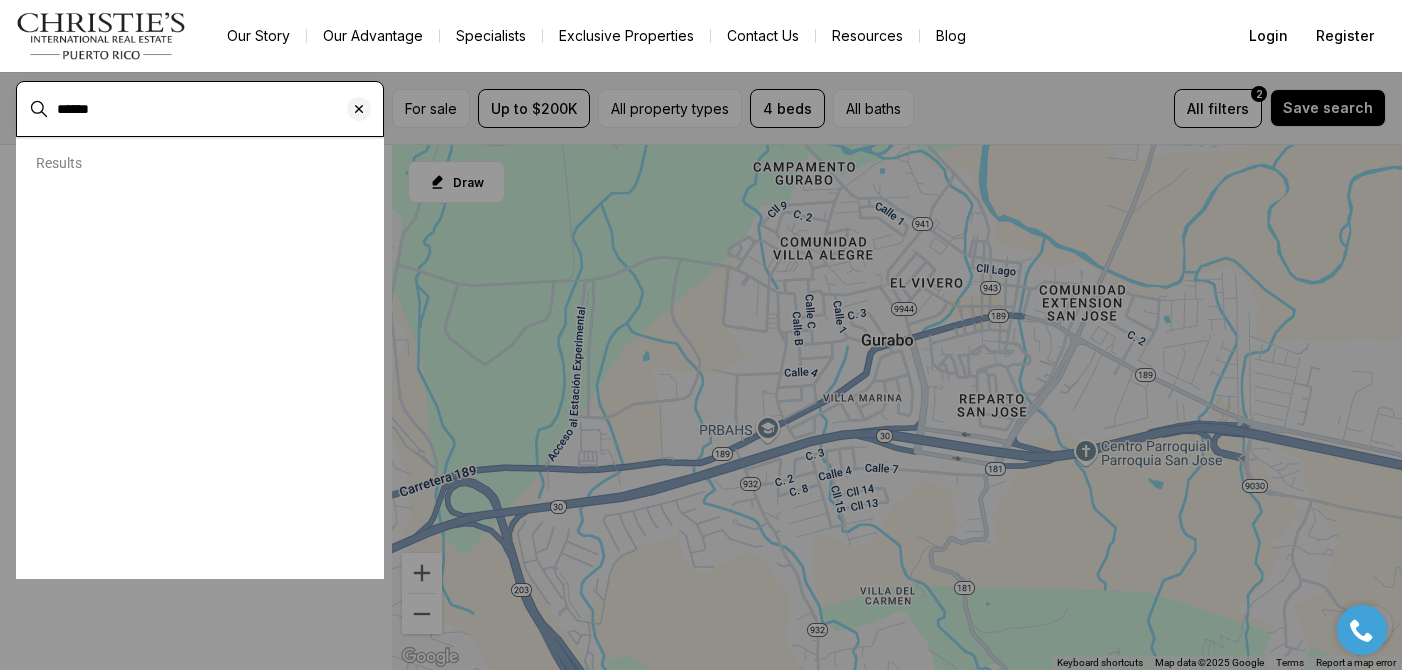 type on "******" 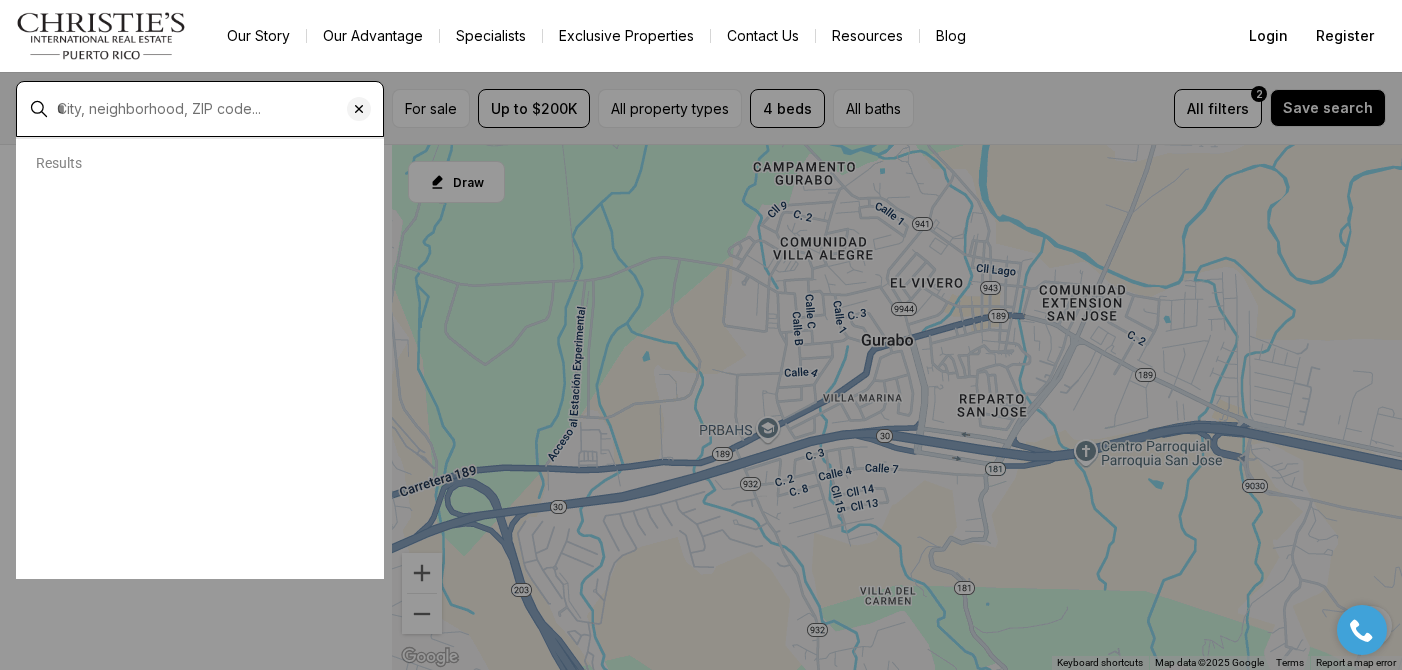 type on "**********" 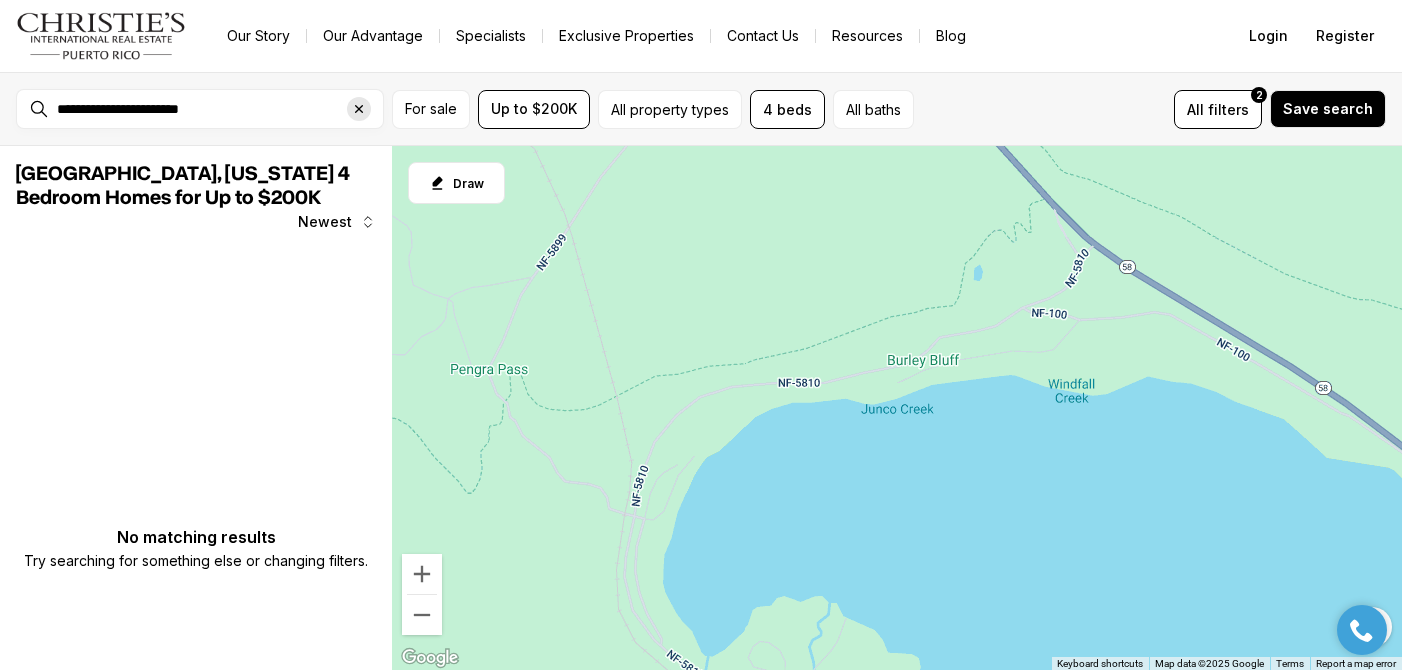 click 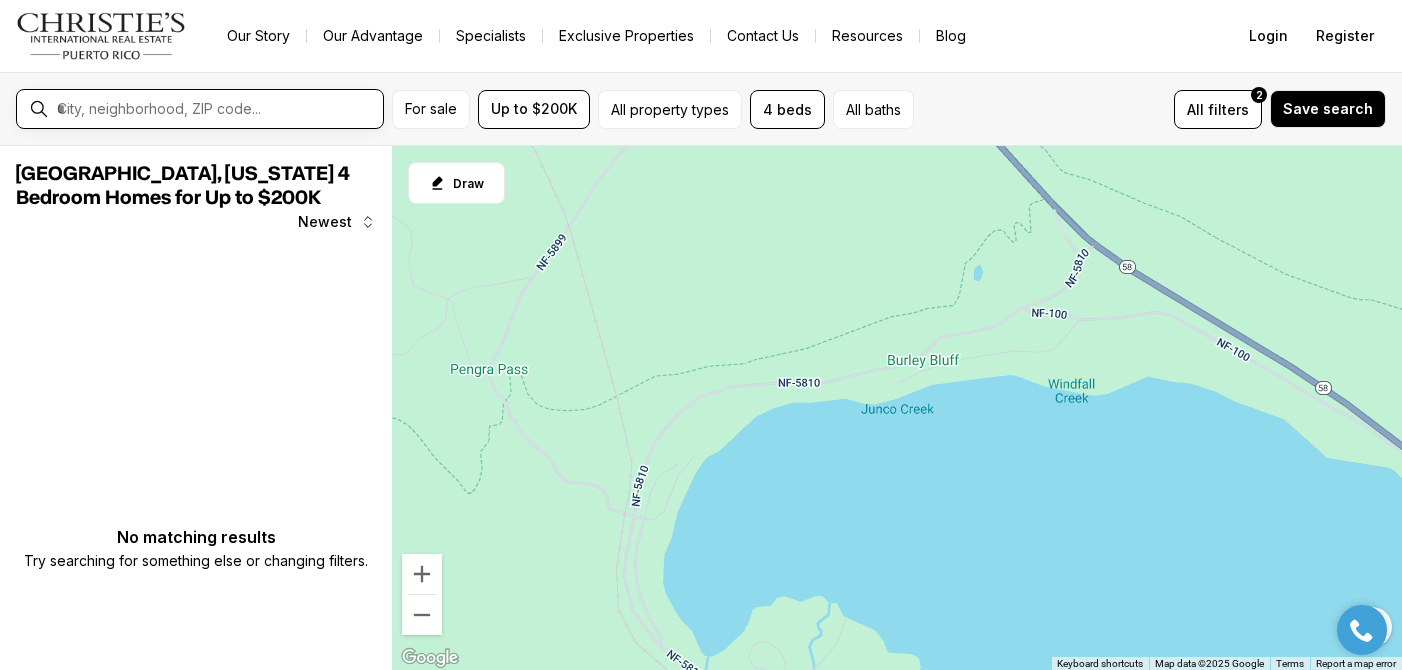 click at bounding box center [216, 109] 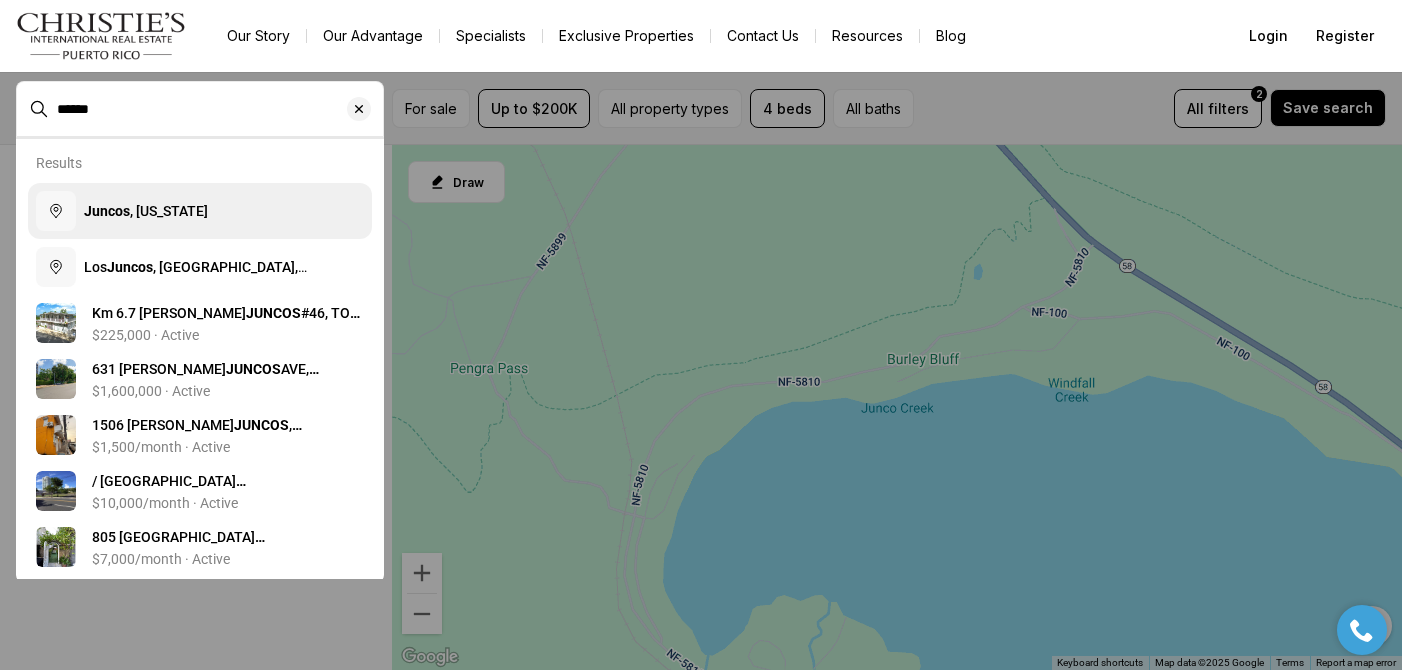 click on "Juncos , [US_STATE]" at bounding box center (146, 211) 